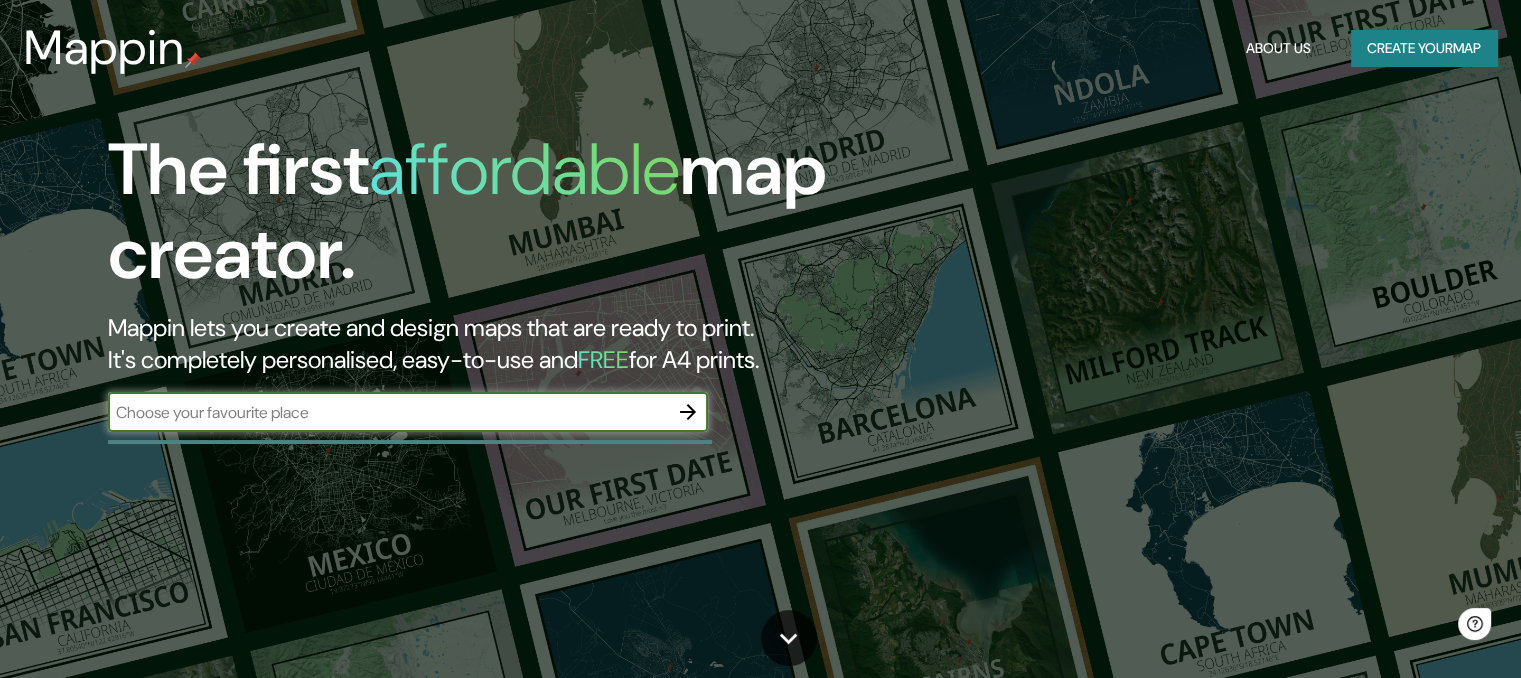 scroll, scrollTop: 0, scrollLeft: 0, axis: both 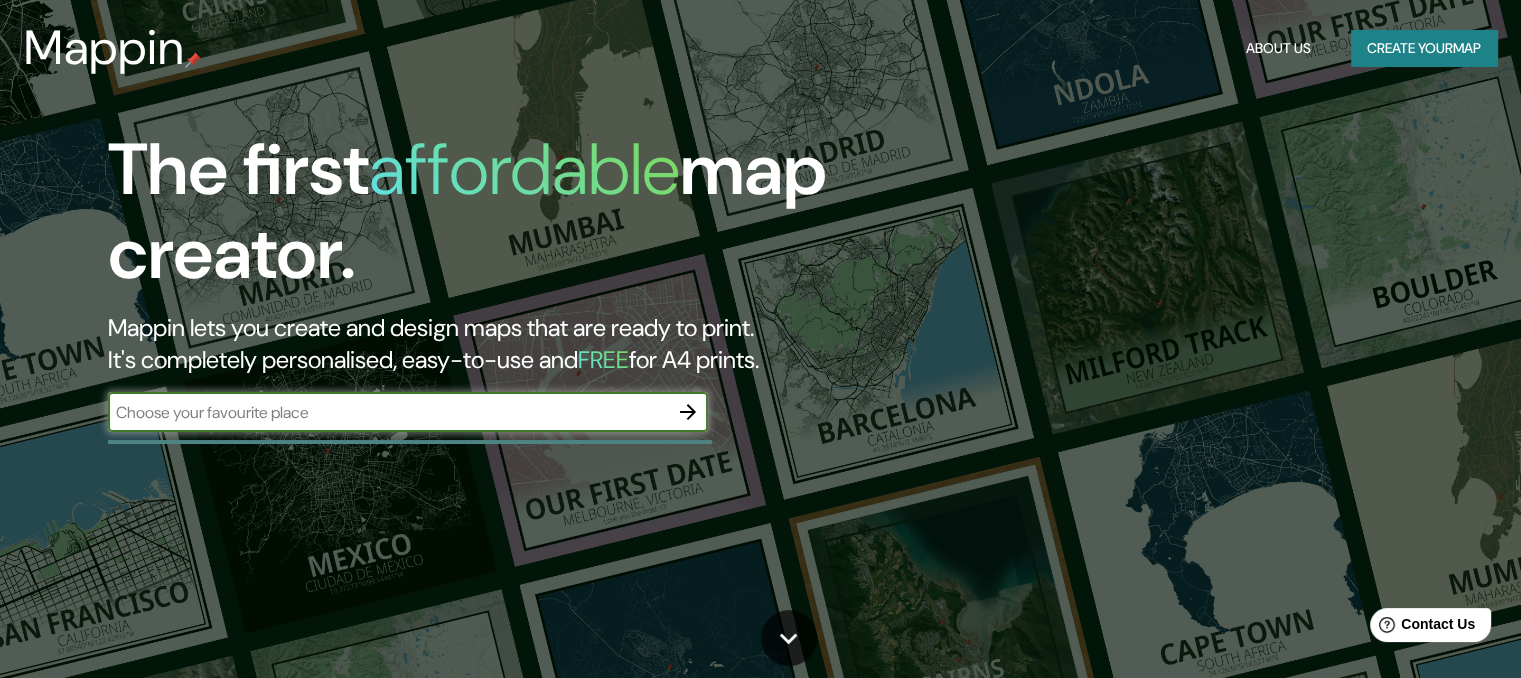 click at bounding box center [388, 412] 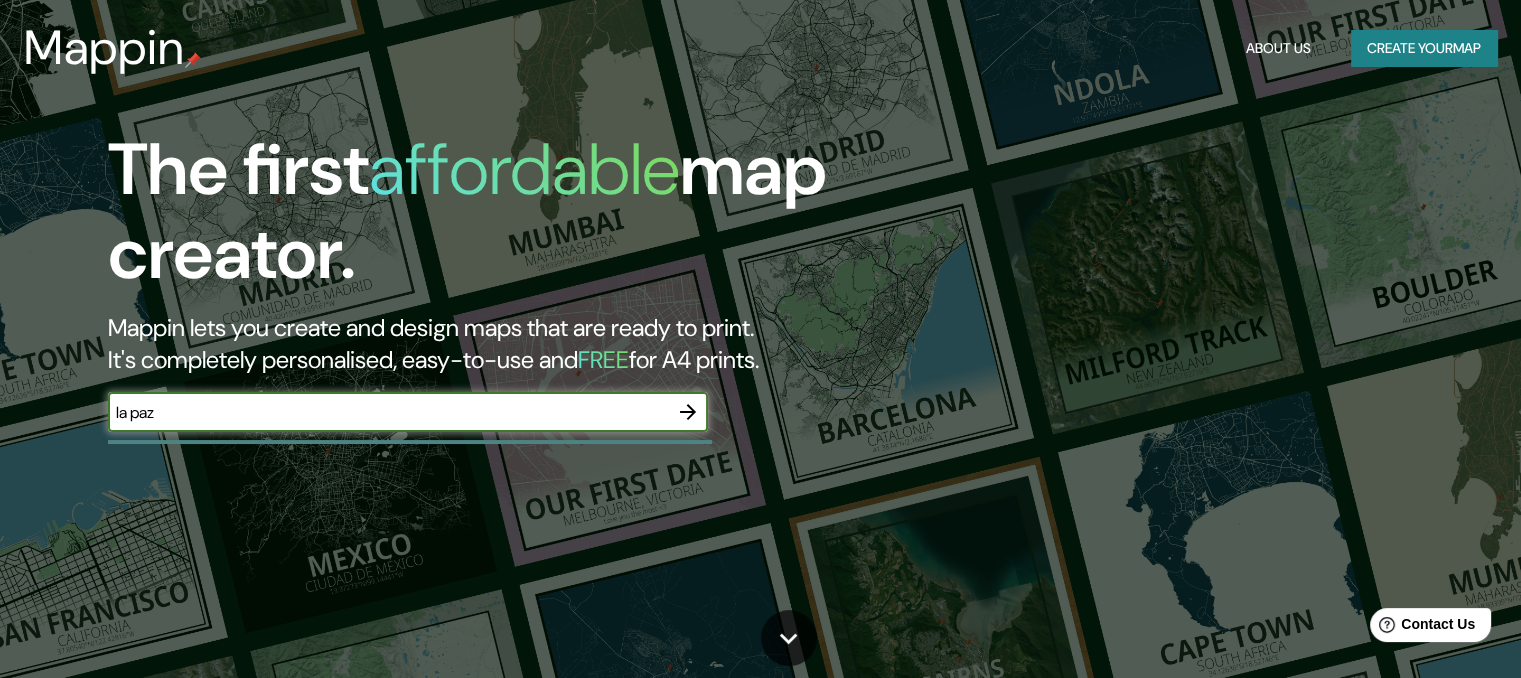 type on "la paz" 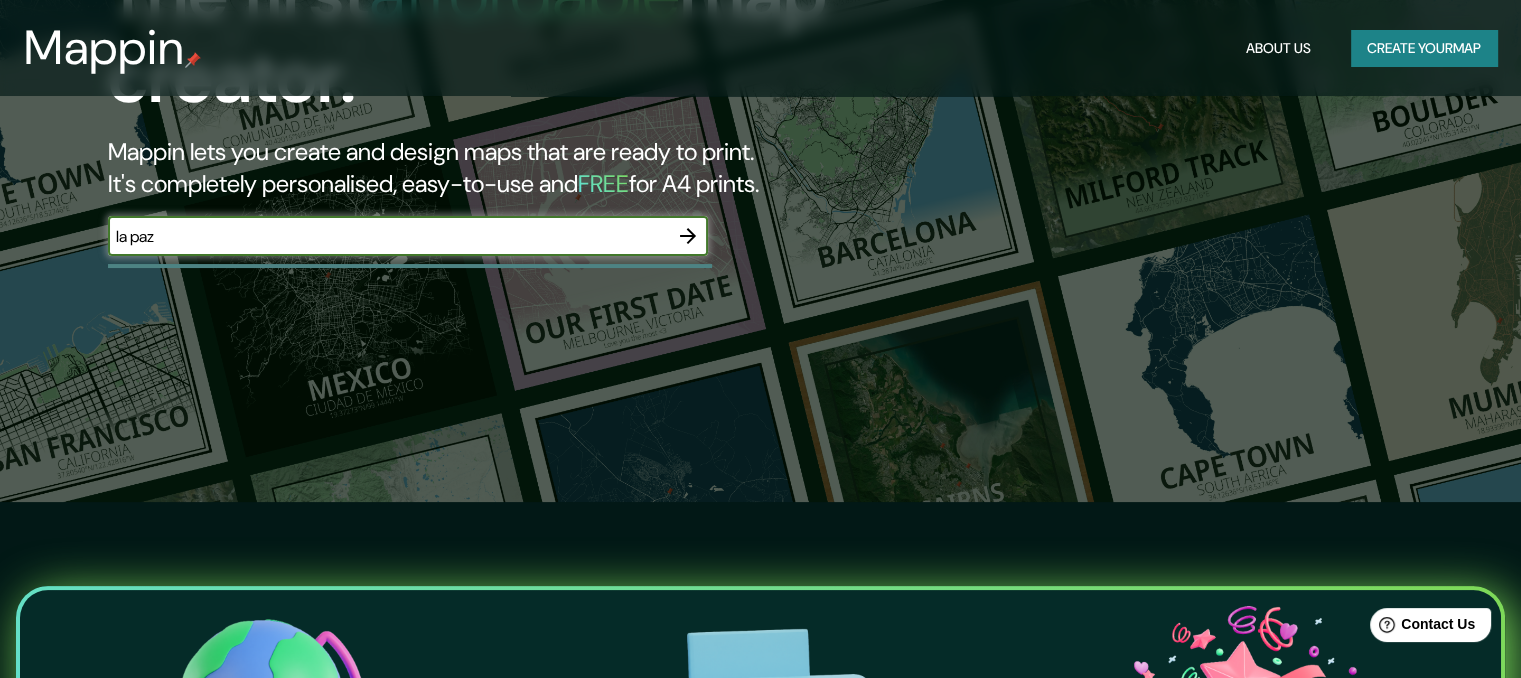scroll, scrollTop: 176, scrollLeft: 0, axis: vertical 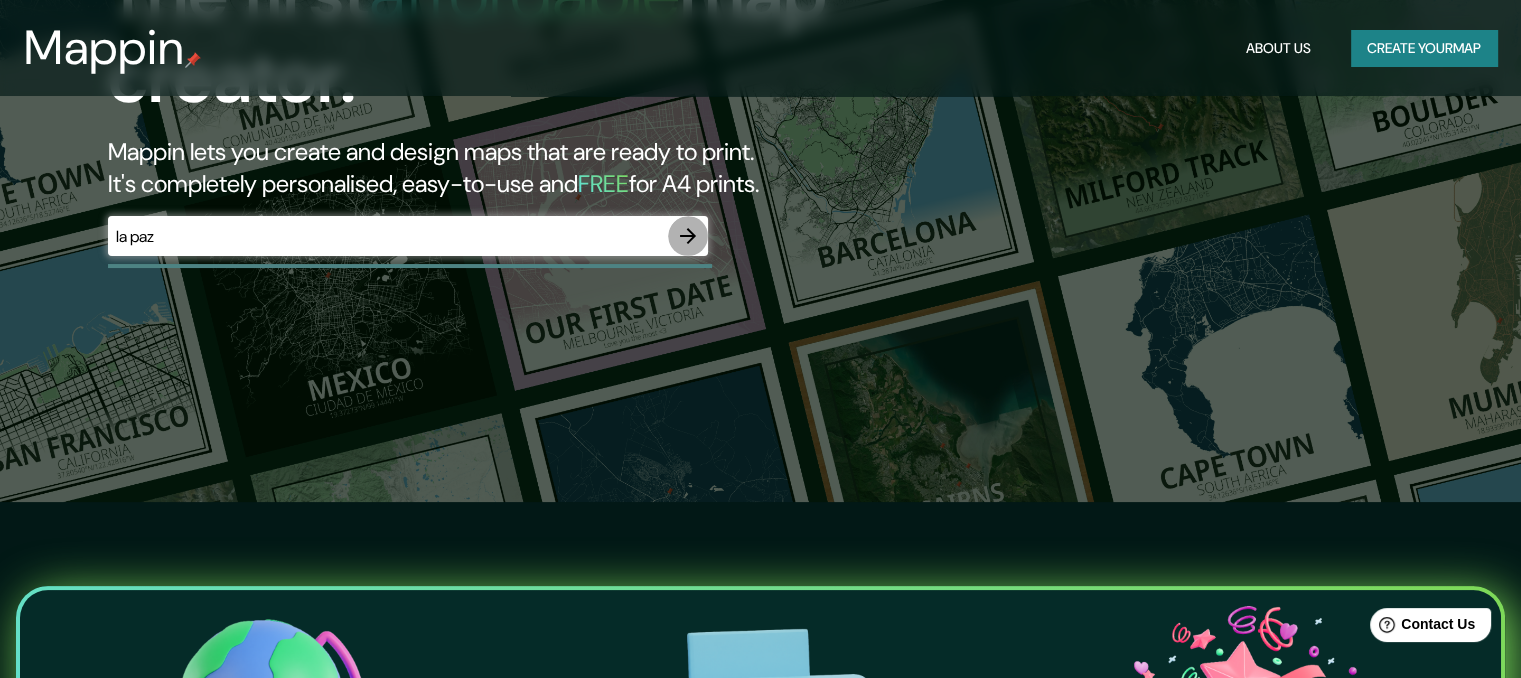click at bounding box center [688, 236] 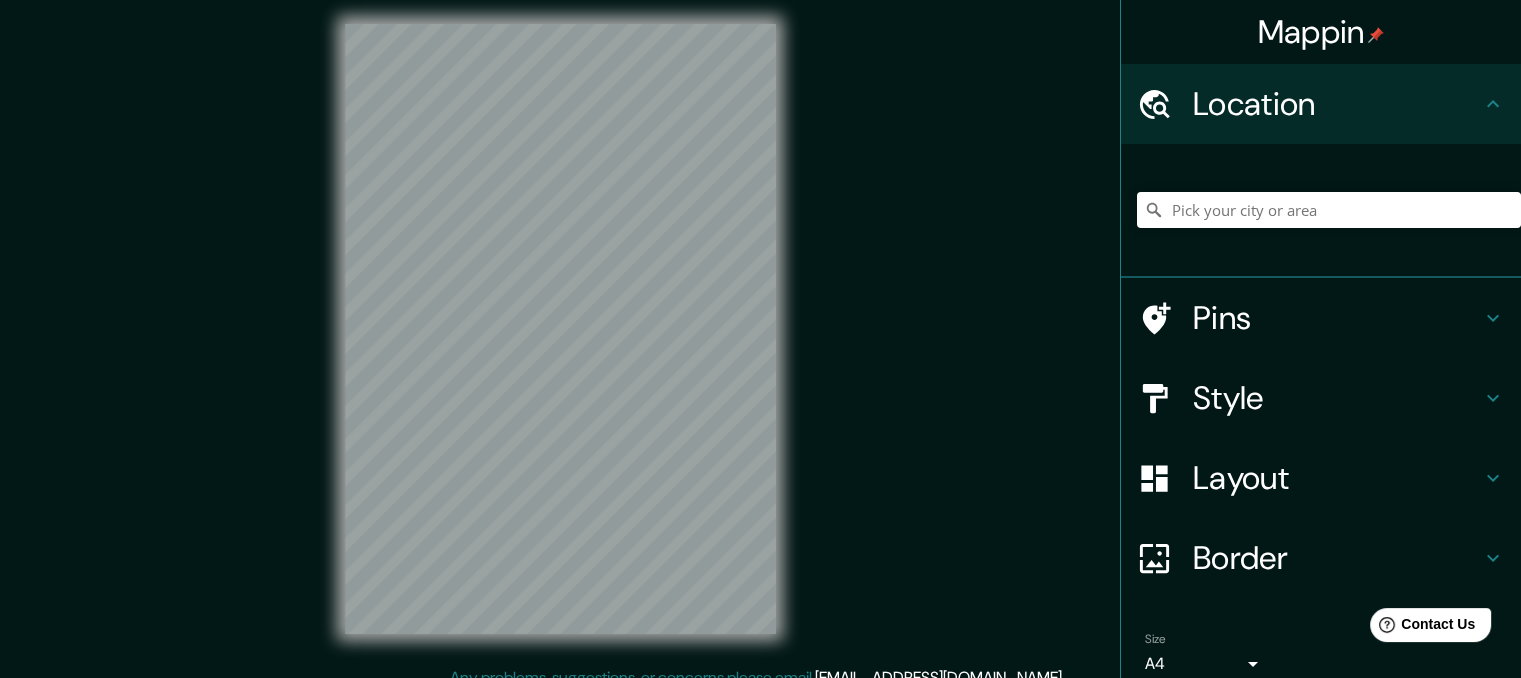 scroll, scrollTop: 0, scrollLeft: 0, axis: both 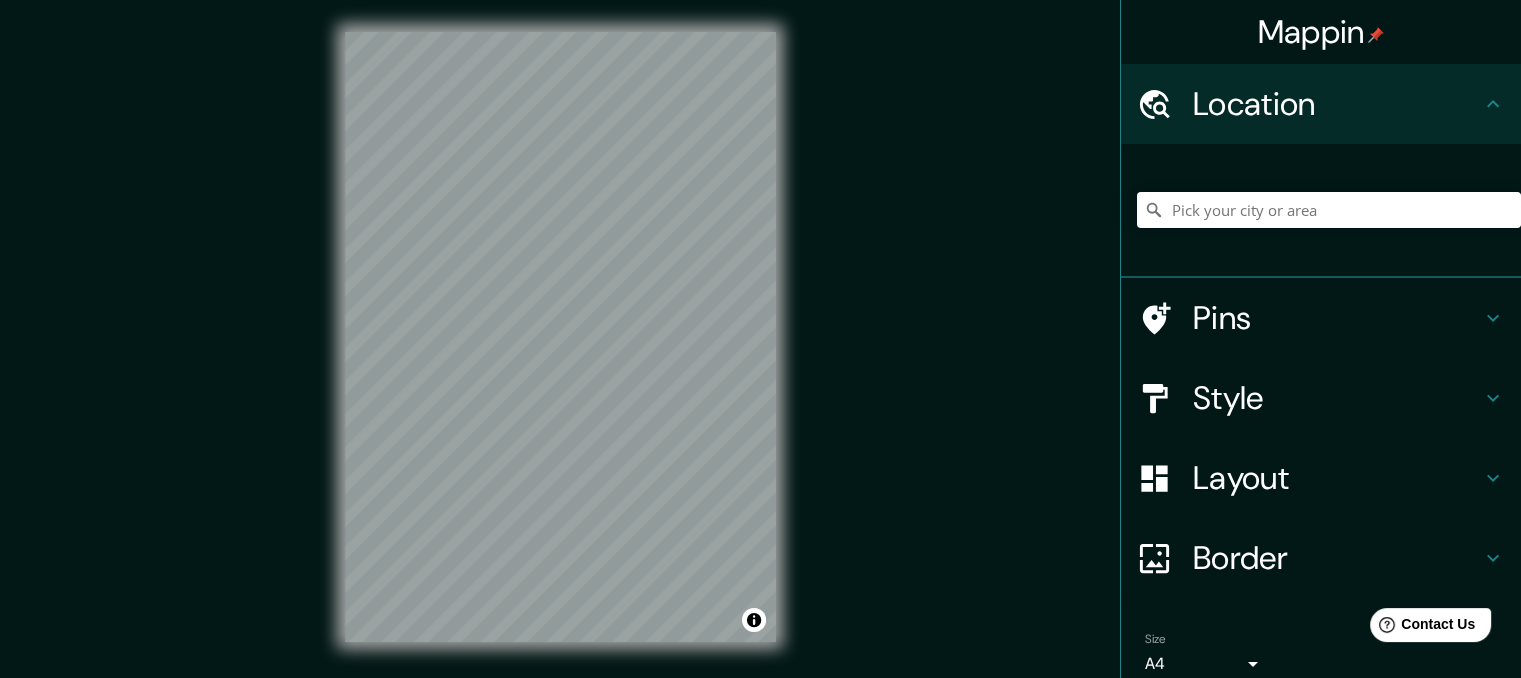 click on "© Mapbox   © OpenStreetMap   Improve this map" at bounding box center (560, 337) 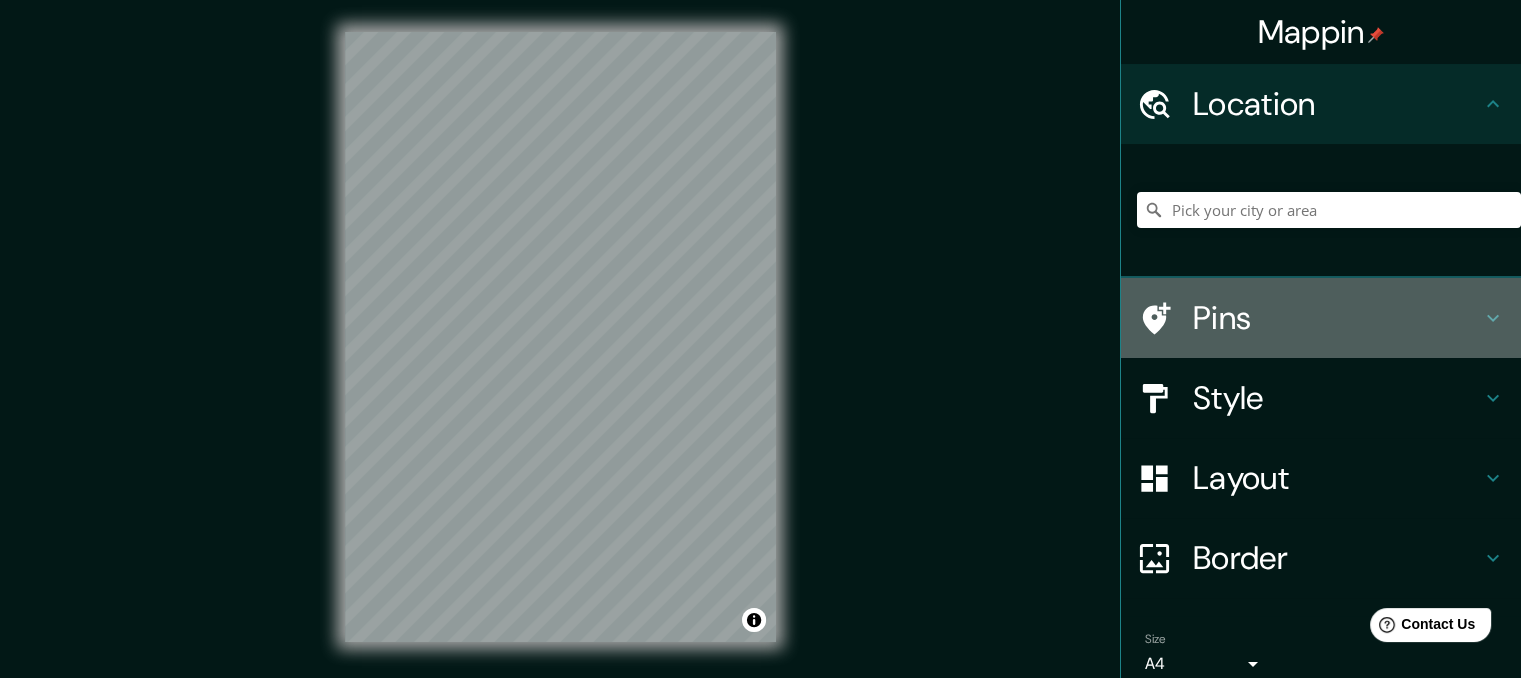 click on "Pins" at bounding box center [1337, 318] 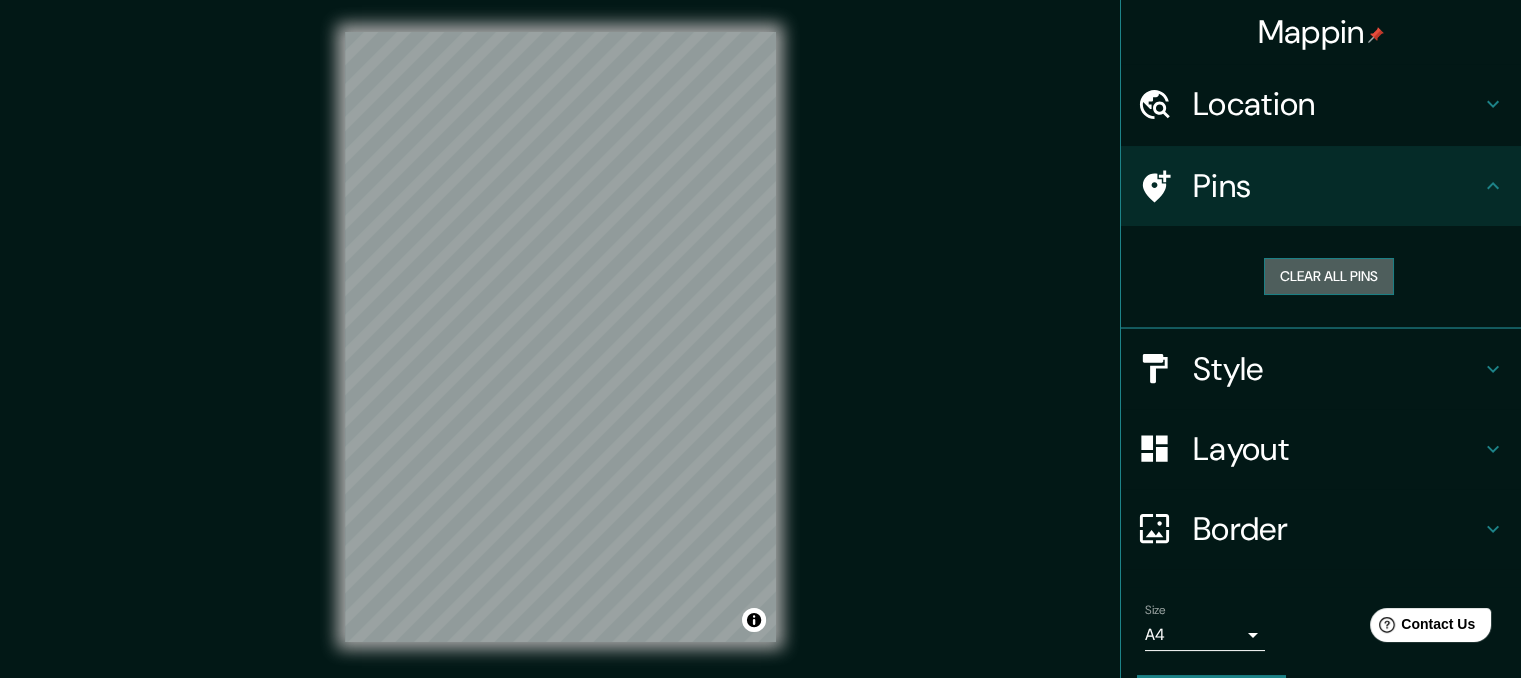 click on "Clear all pins" at bounding box center (1329, 276) 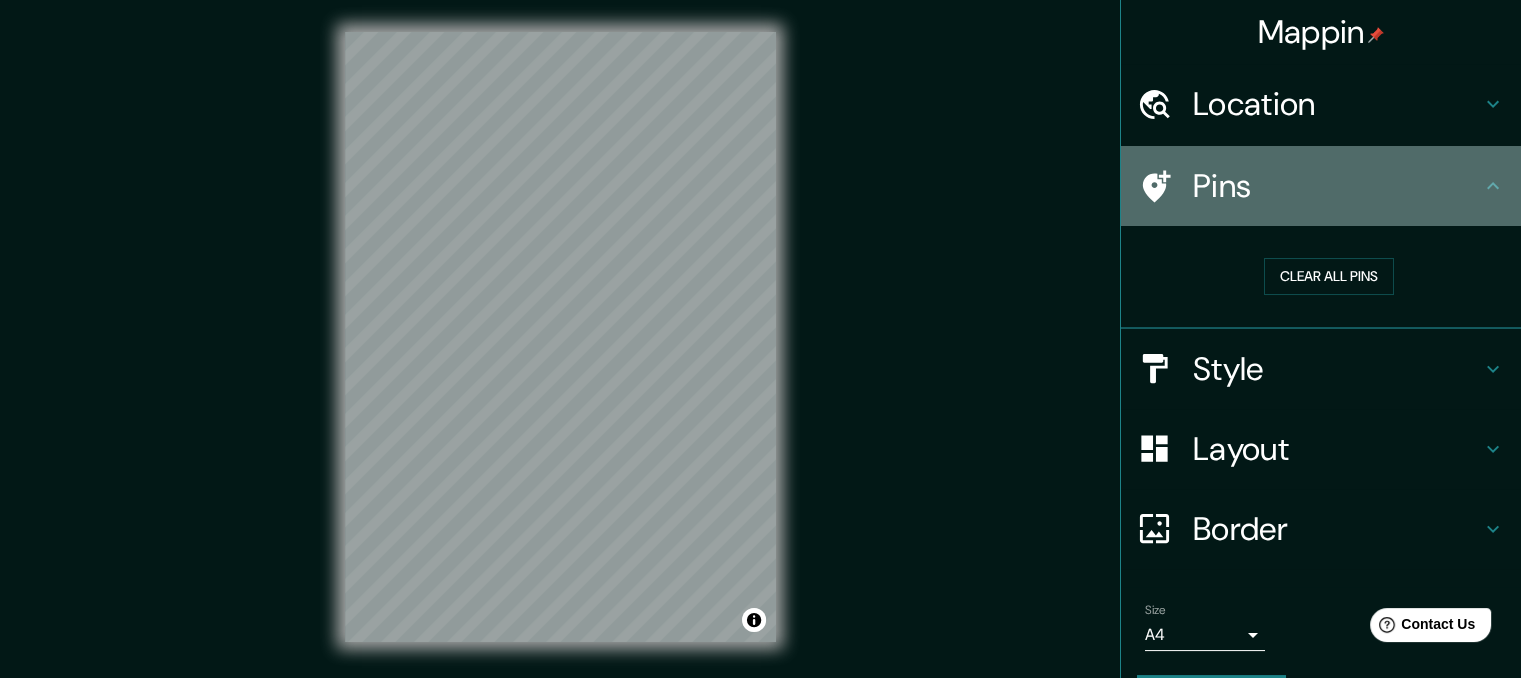 click on "Pins" at bounding box center [1321, 186] 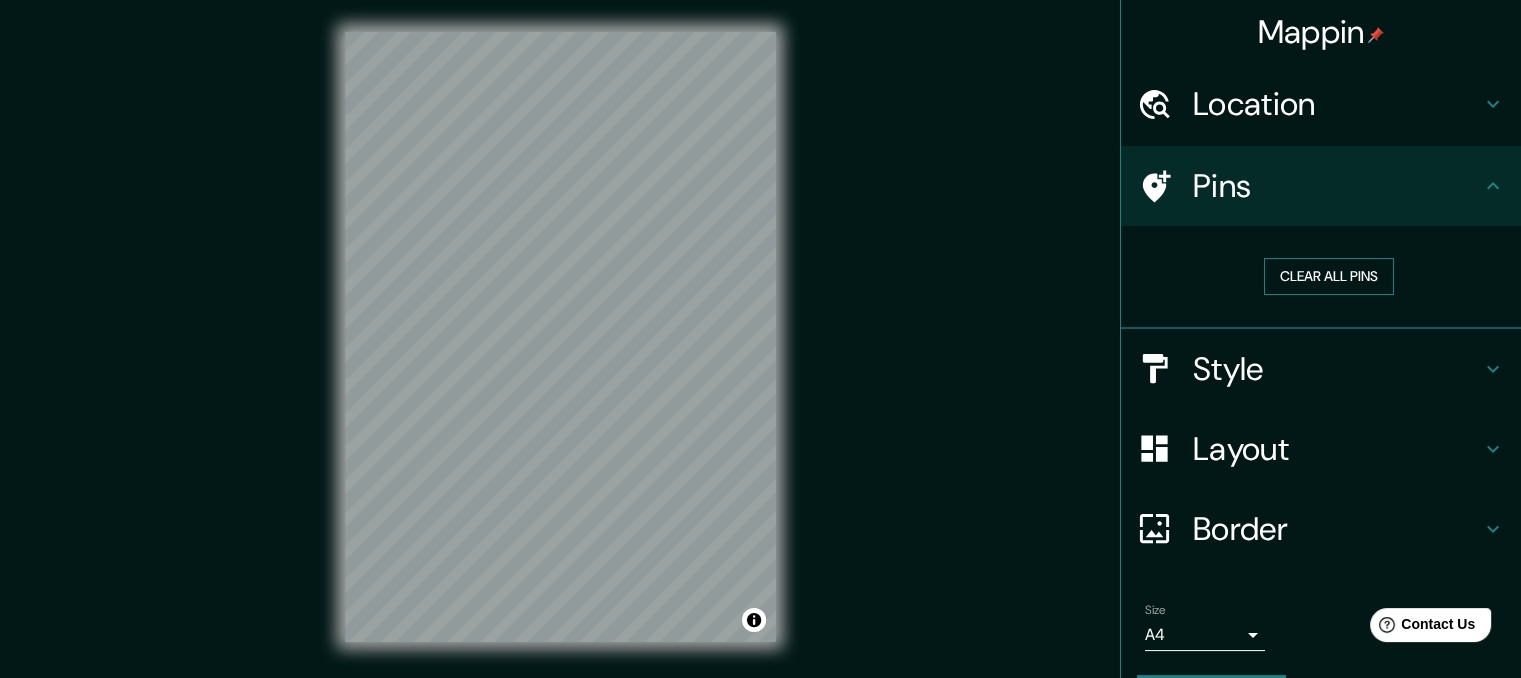 click on "Clear all pins" at bounding box center (1329, 276) 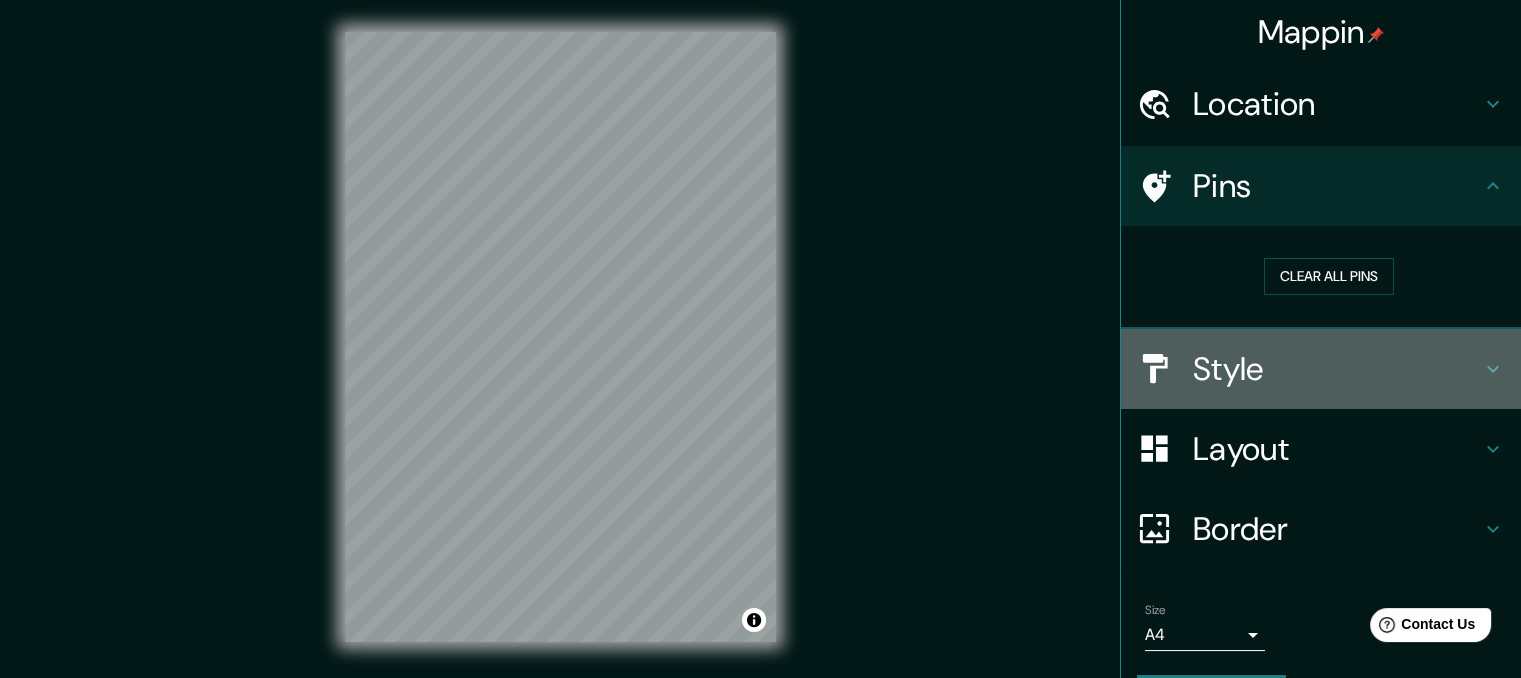 click on "Style" at bounding box center (1337, 369) 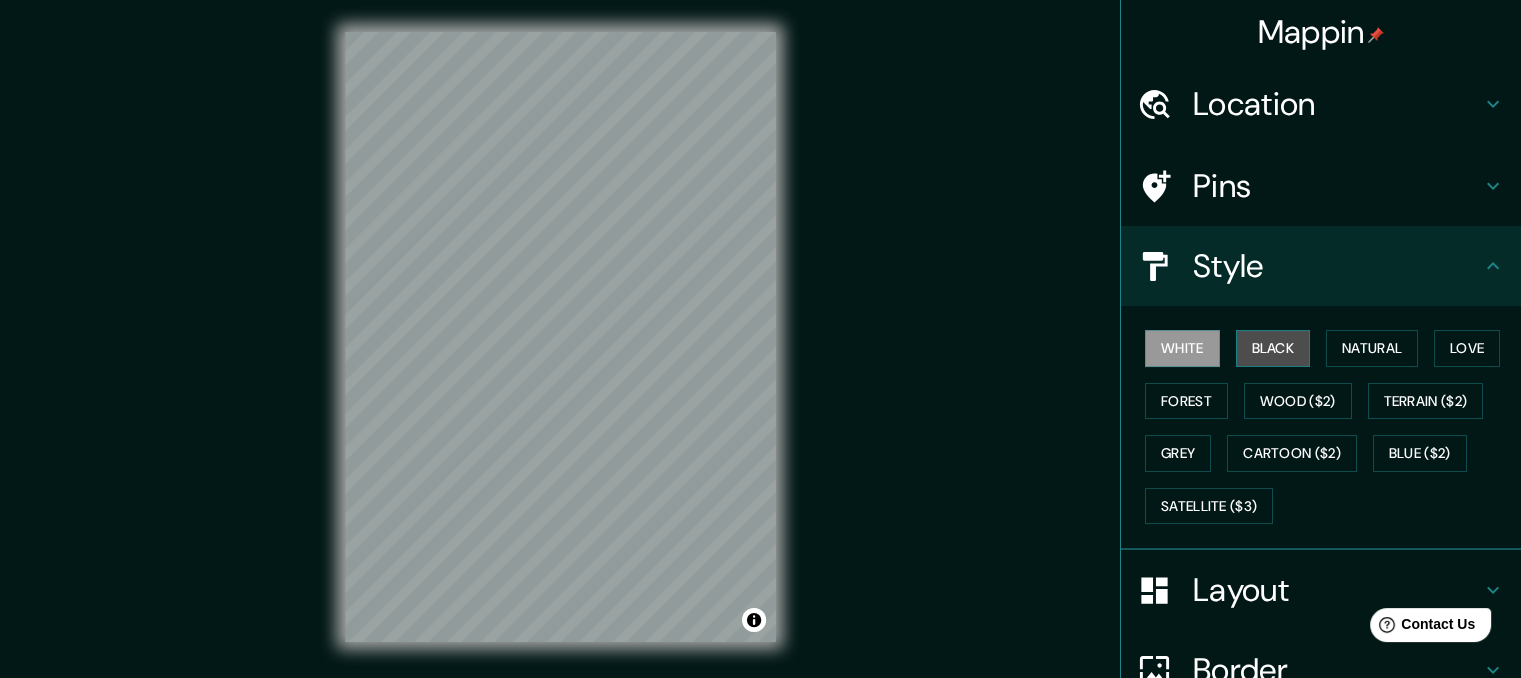 click on "Black" at bounding box center (1273, 348) 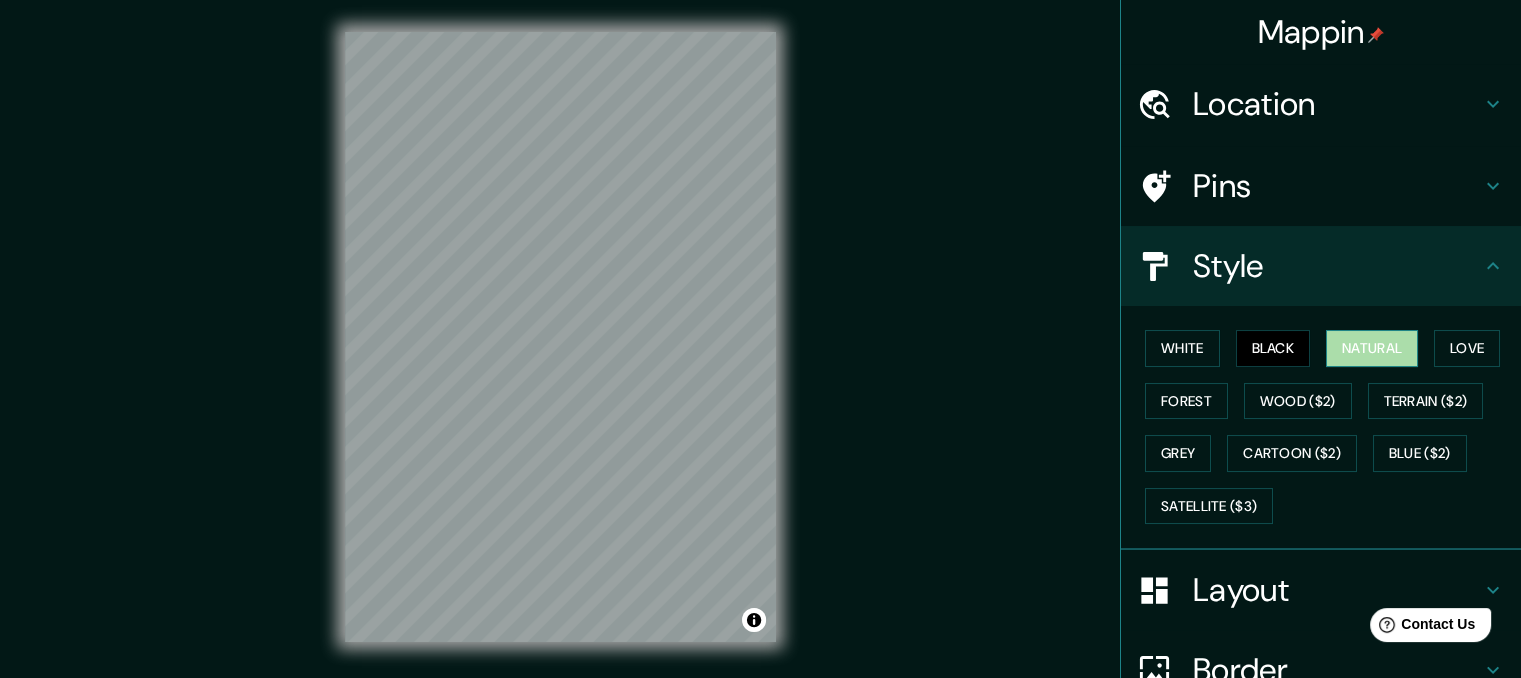 click on "Natural" at bounding box center (1372, 348) 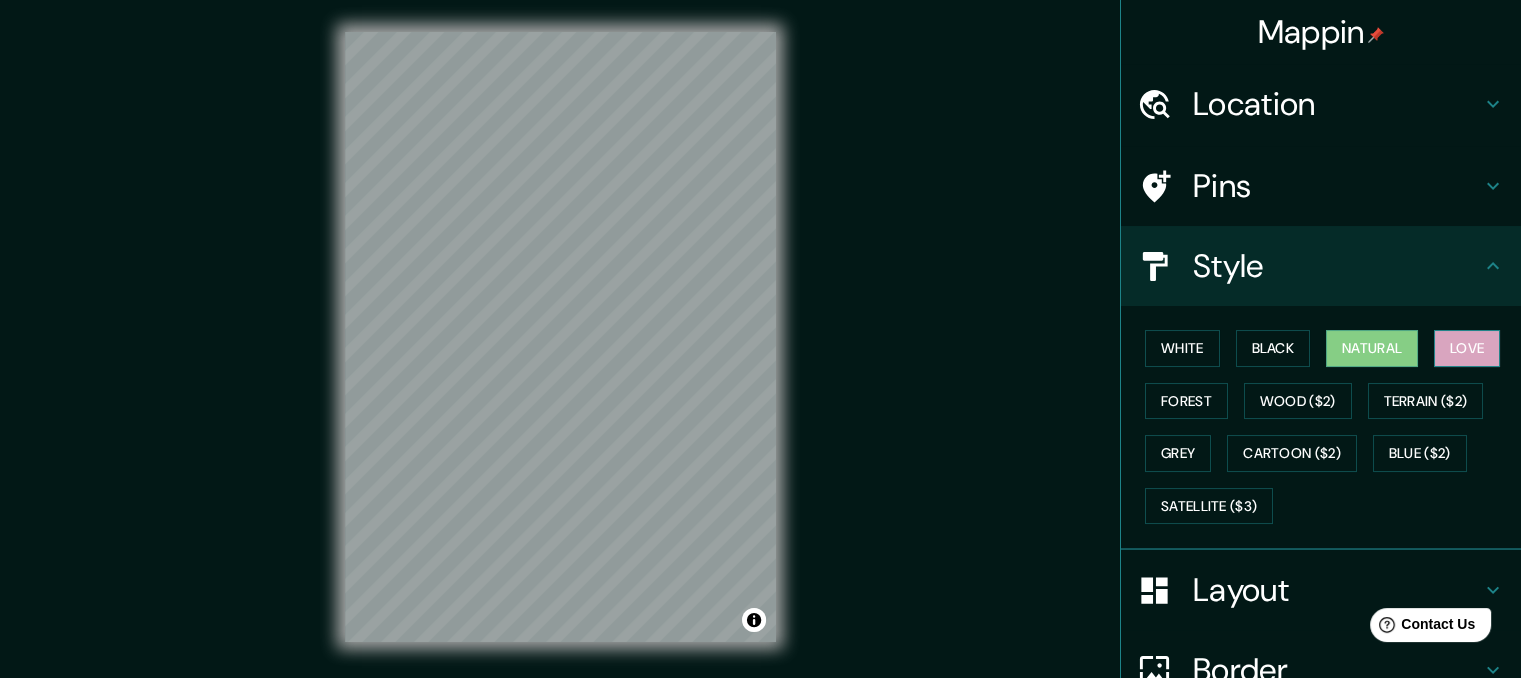 click on "Love" at bounding box center [1467, 348] 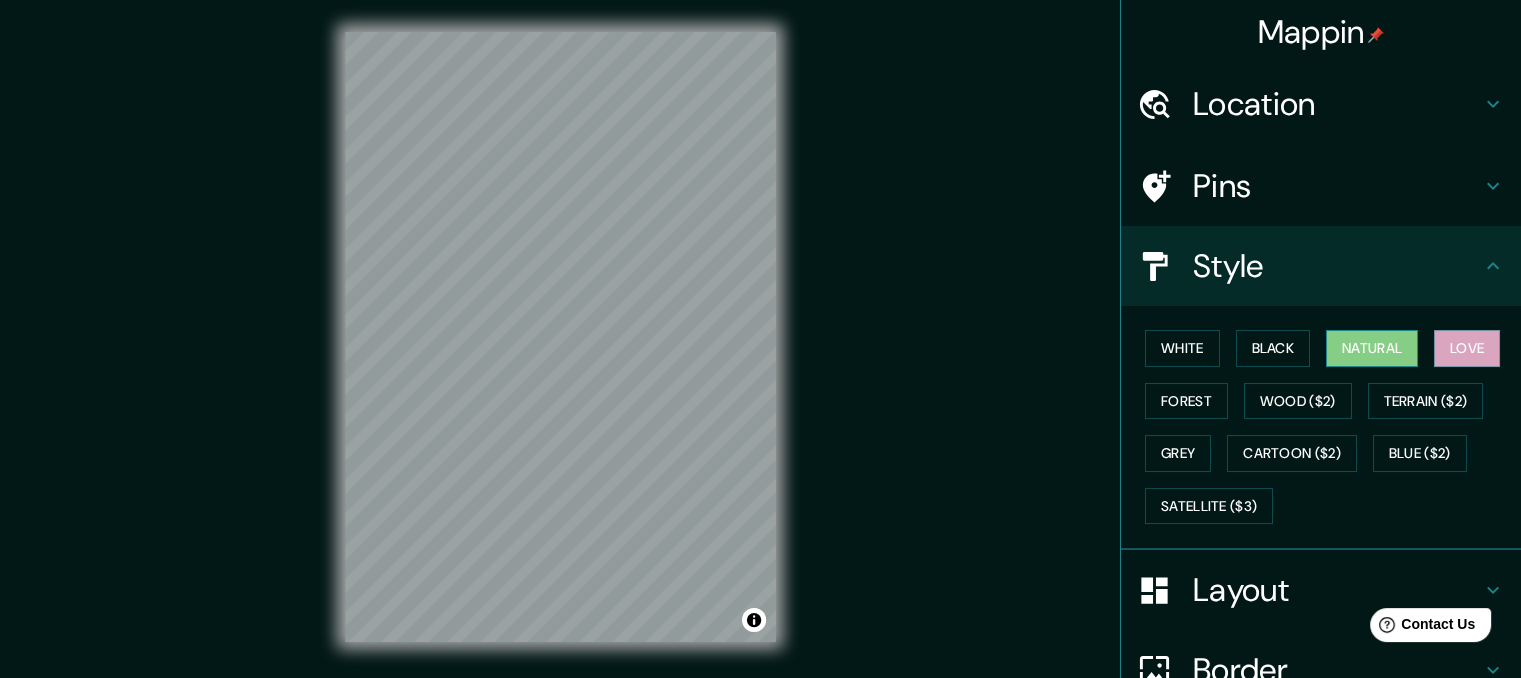 click on "Natural" at bounding box center (1372, 348) 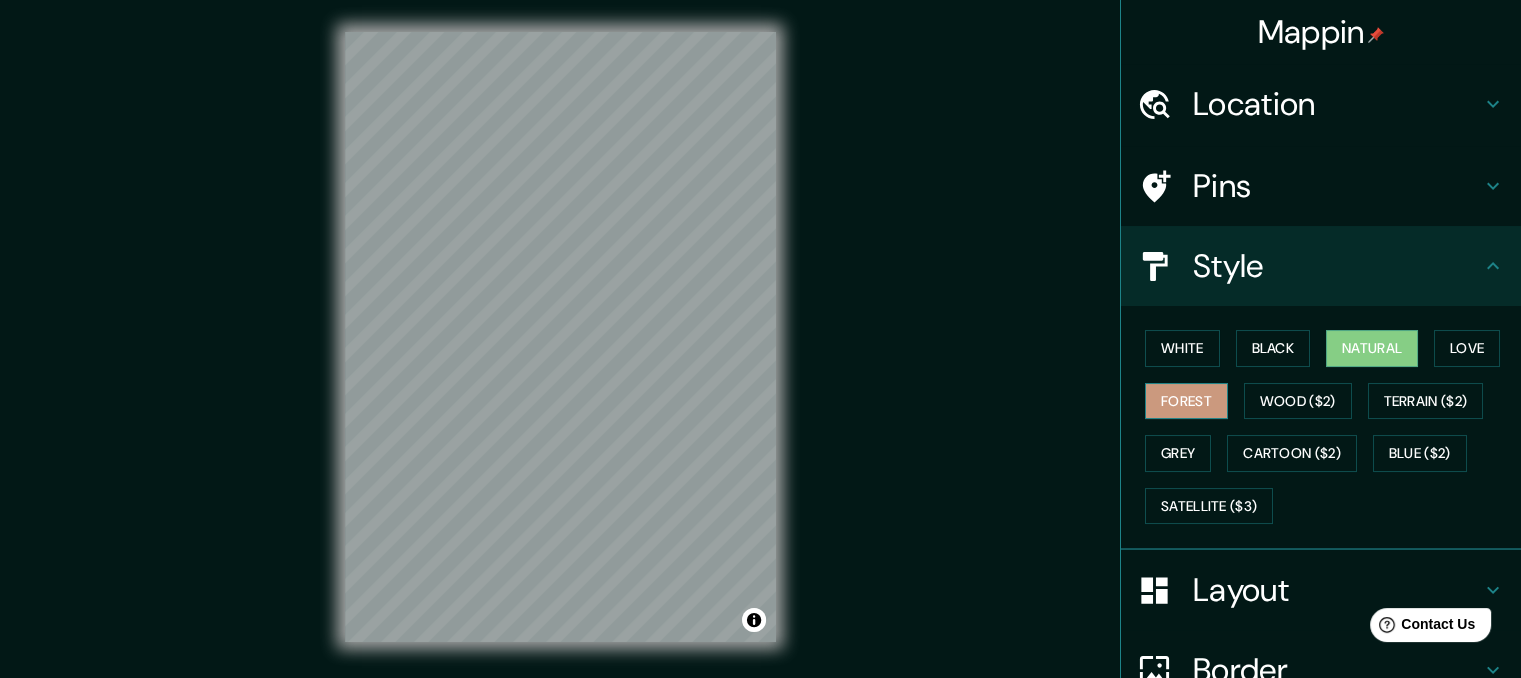 click on "Forest" at bounding box center [1186, 401] 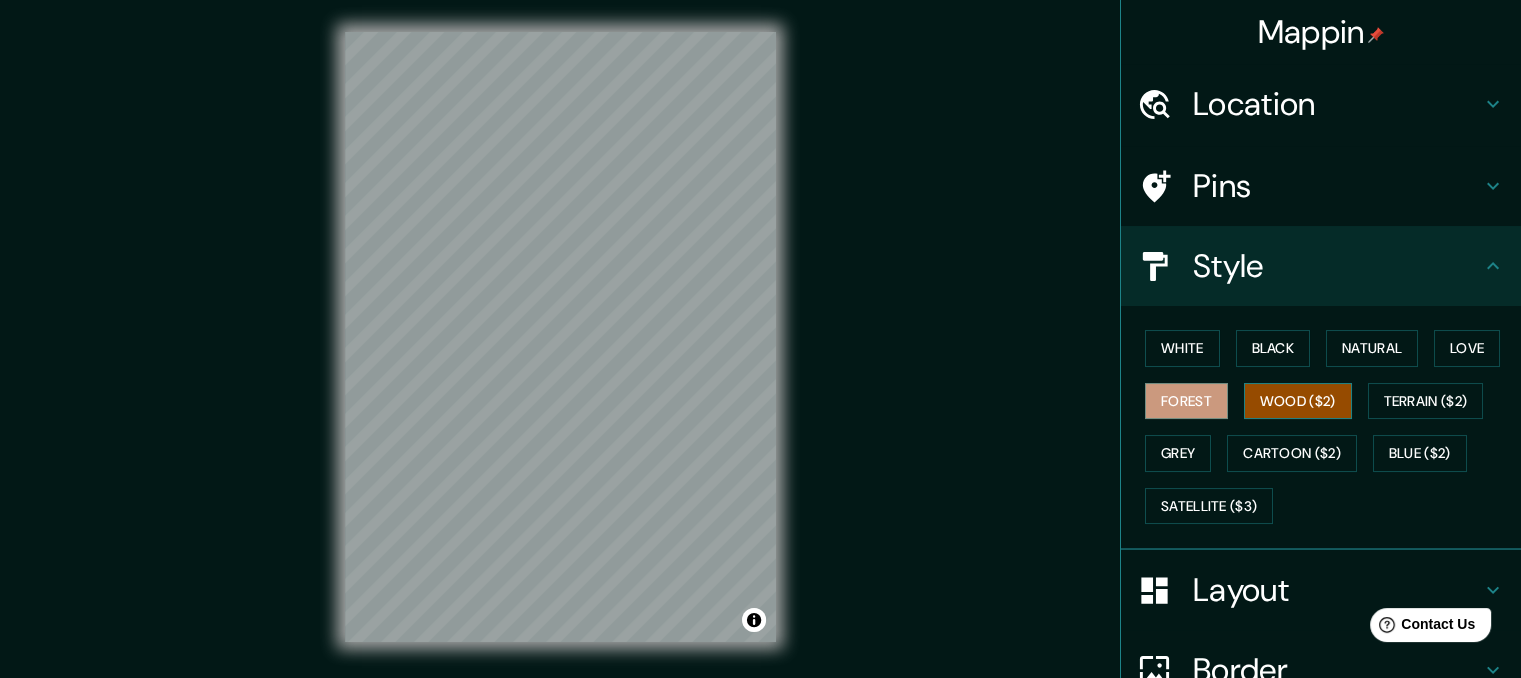 click on "Wood ($2)" at bounding box center [1298, 401] 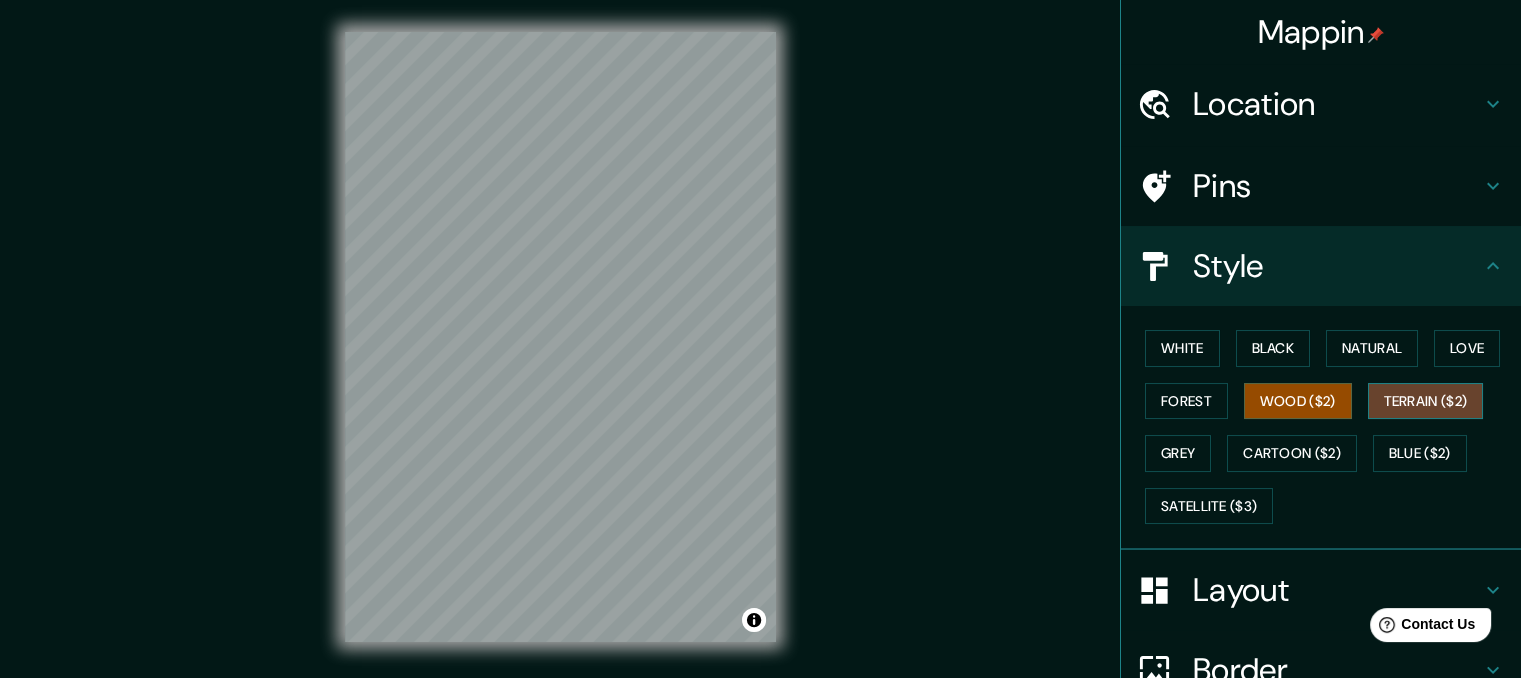 click on "Terrain ($2)" at bounding box center (1426, 401) 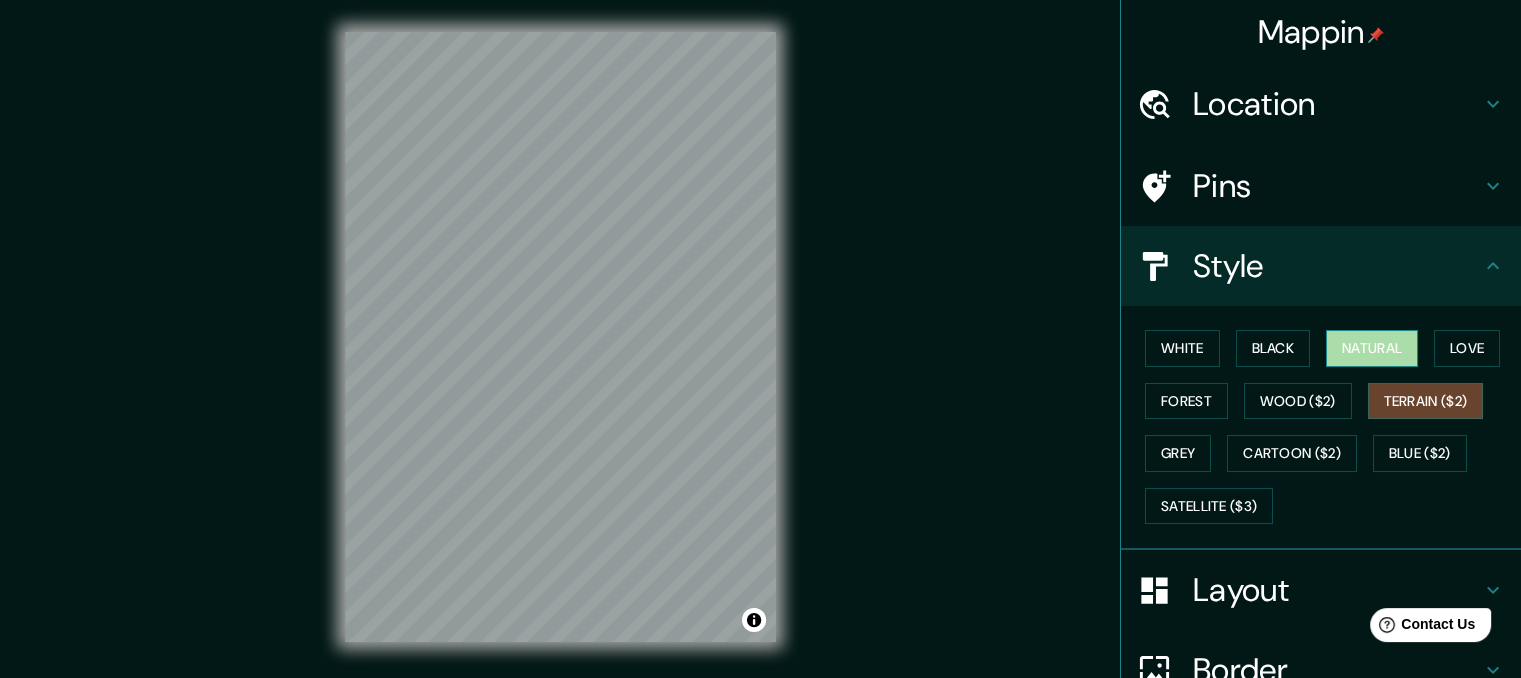 click on "Natural" at bounding box center [1372, 348] 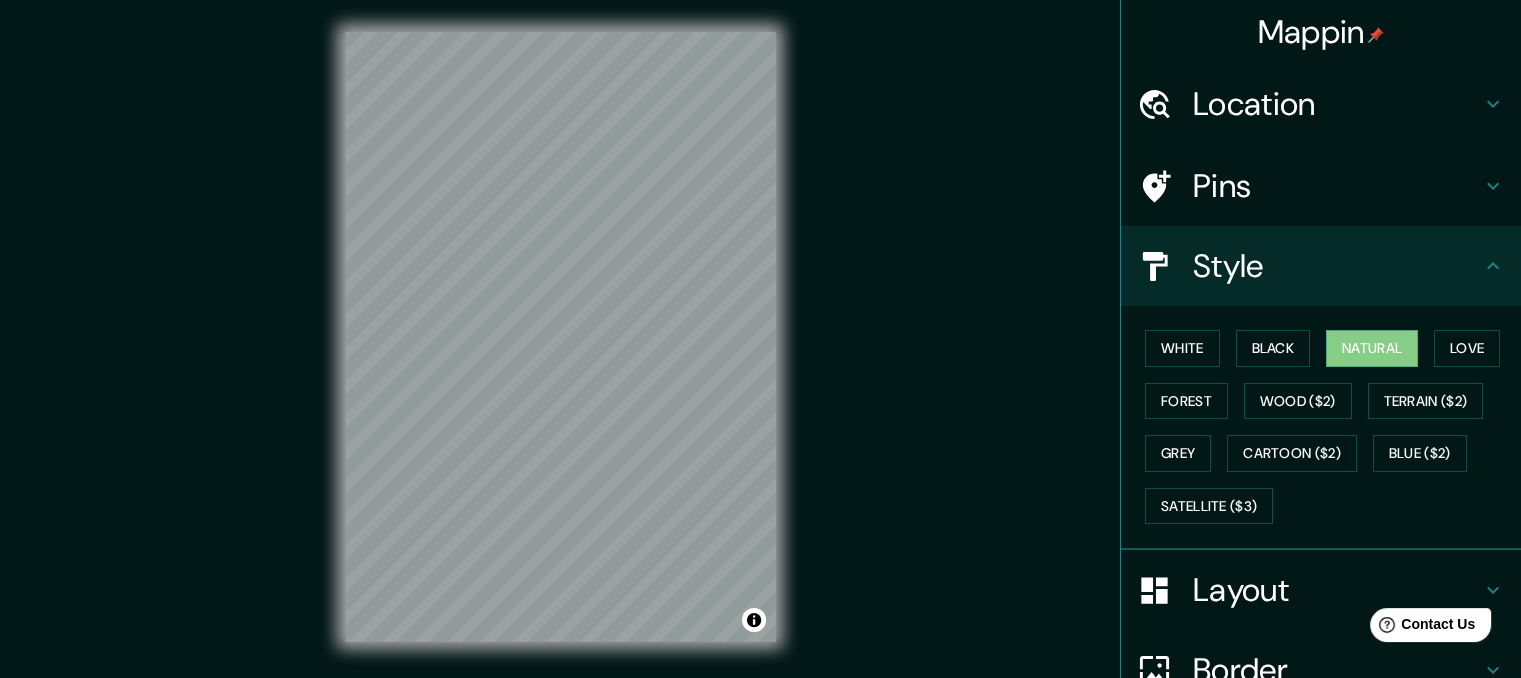 click on "Style" at bounding box center [1337, 266] 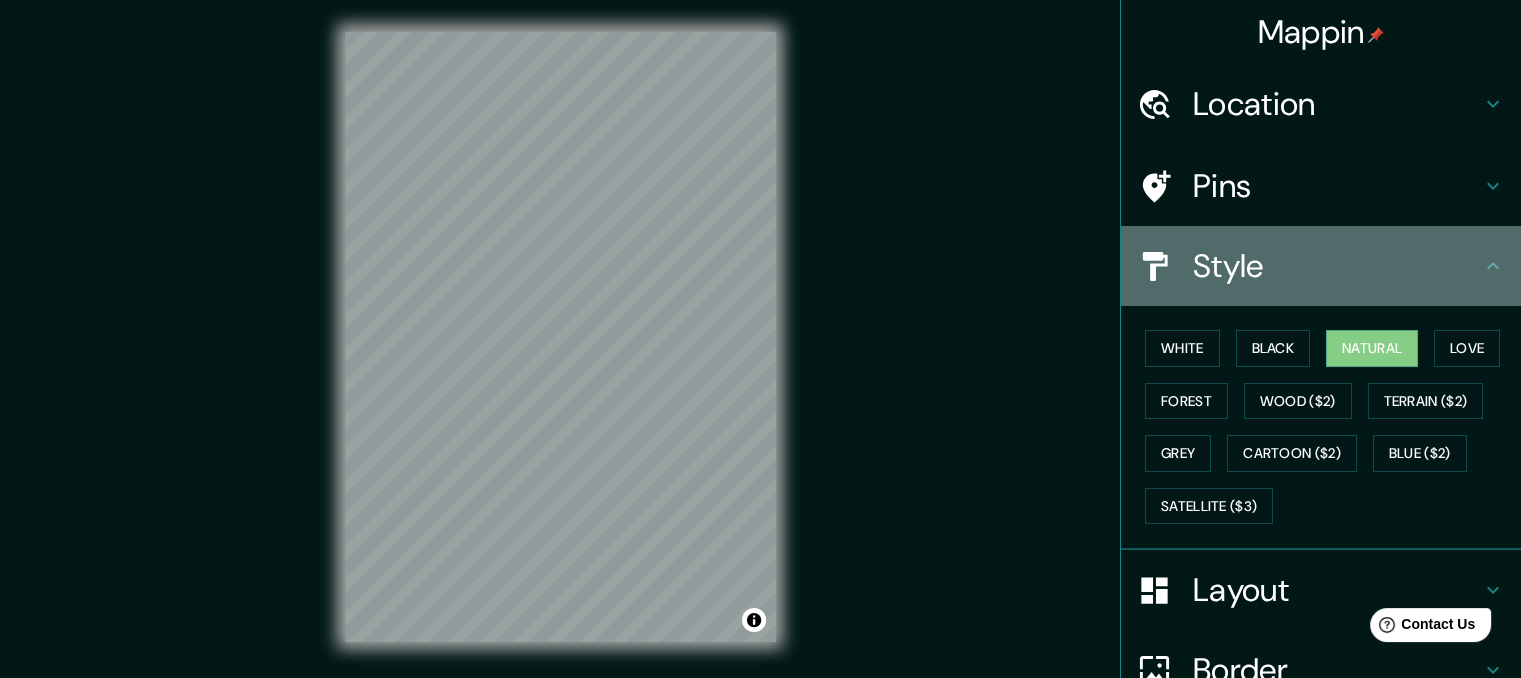 click 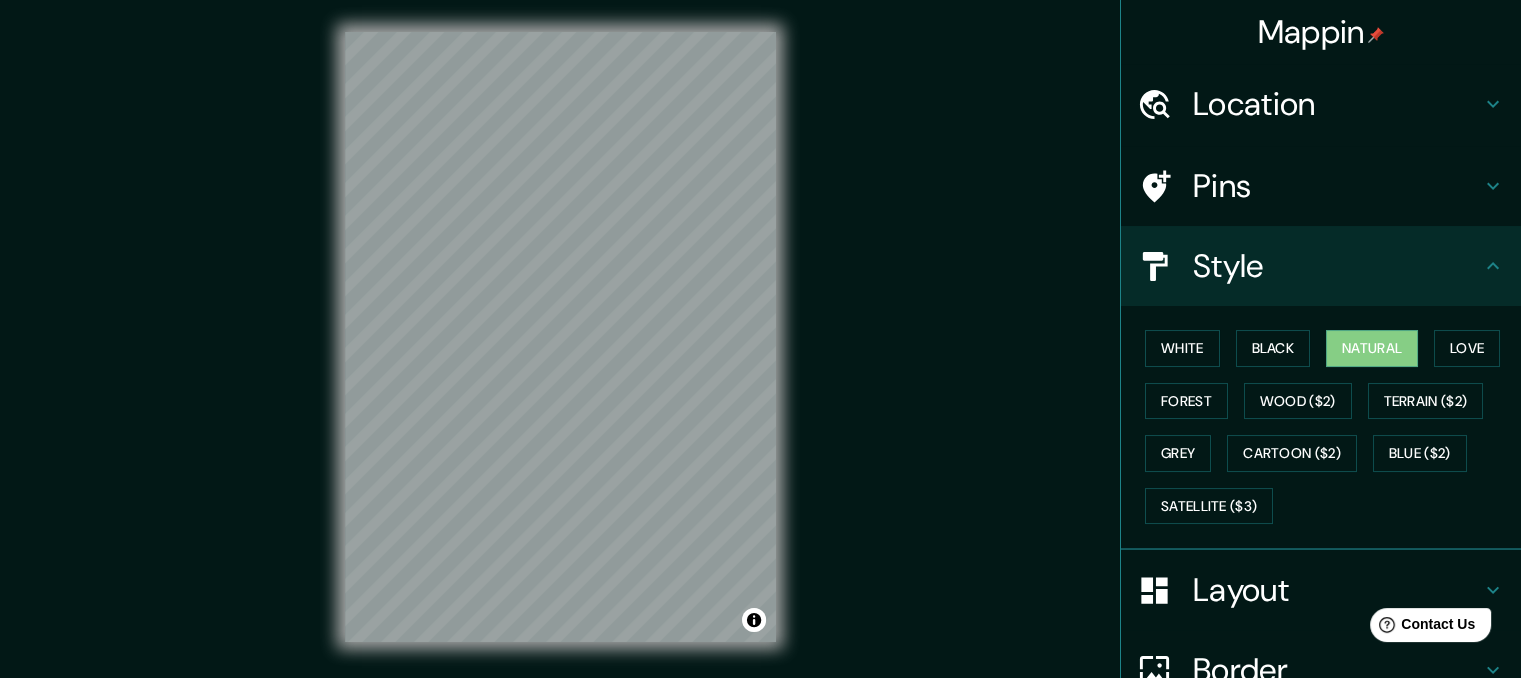 click 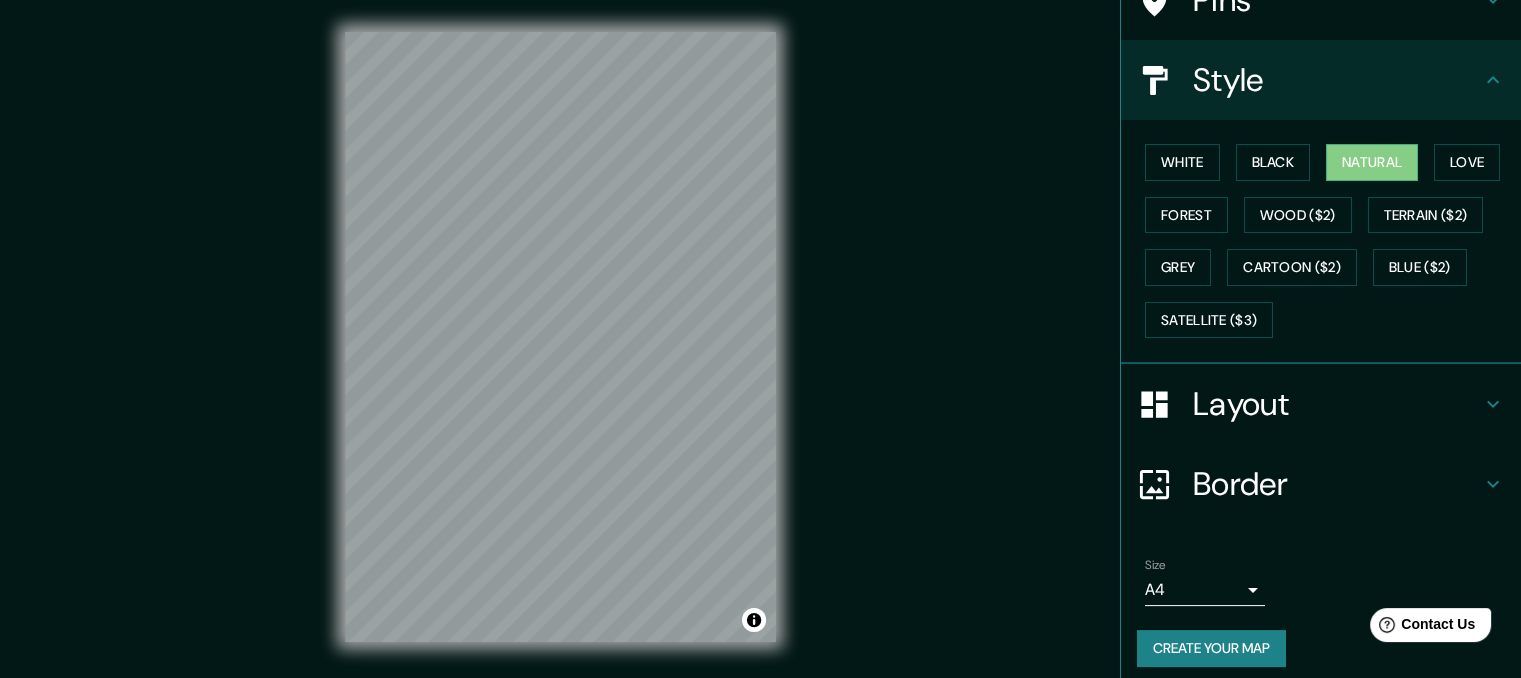 scroll, scrollTop: 196, scrollLeft: 0, axis: vertical 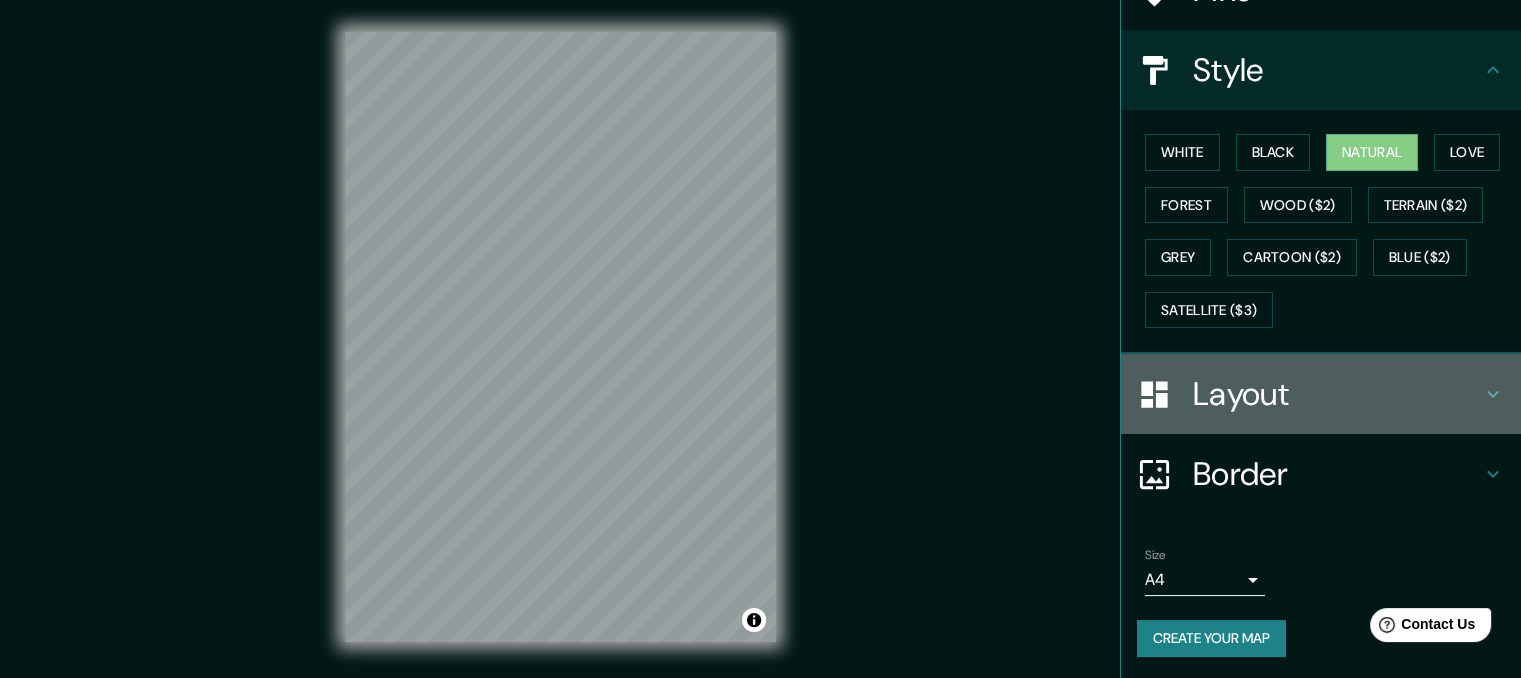 click on "Layout" at bounding box center [1337, 394] 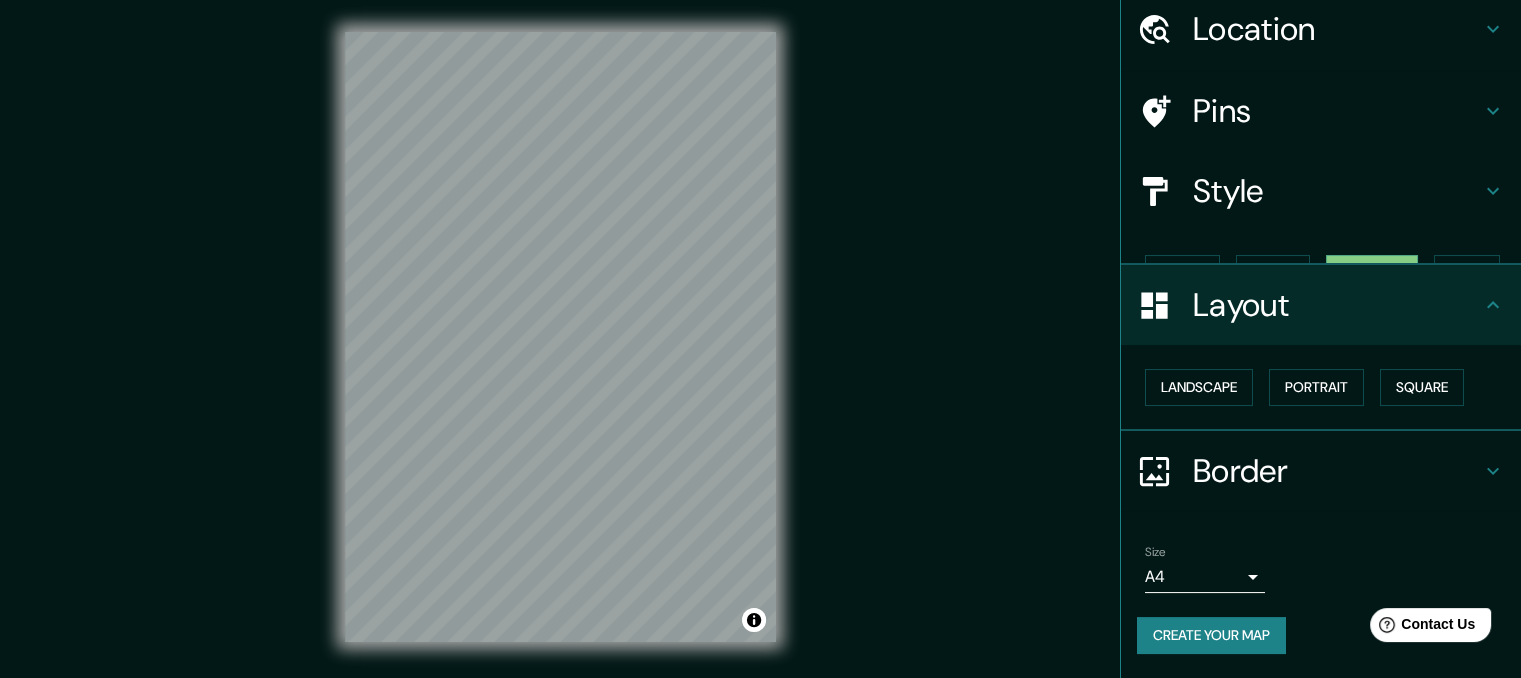 scroll, scrollTop: 40, scrollLeft: 0, axis: vertical 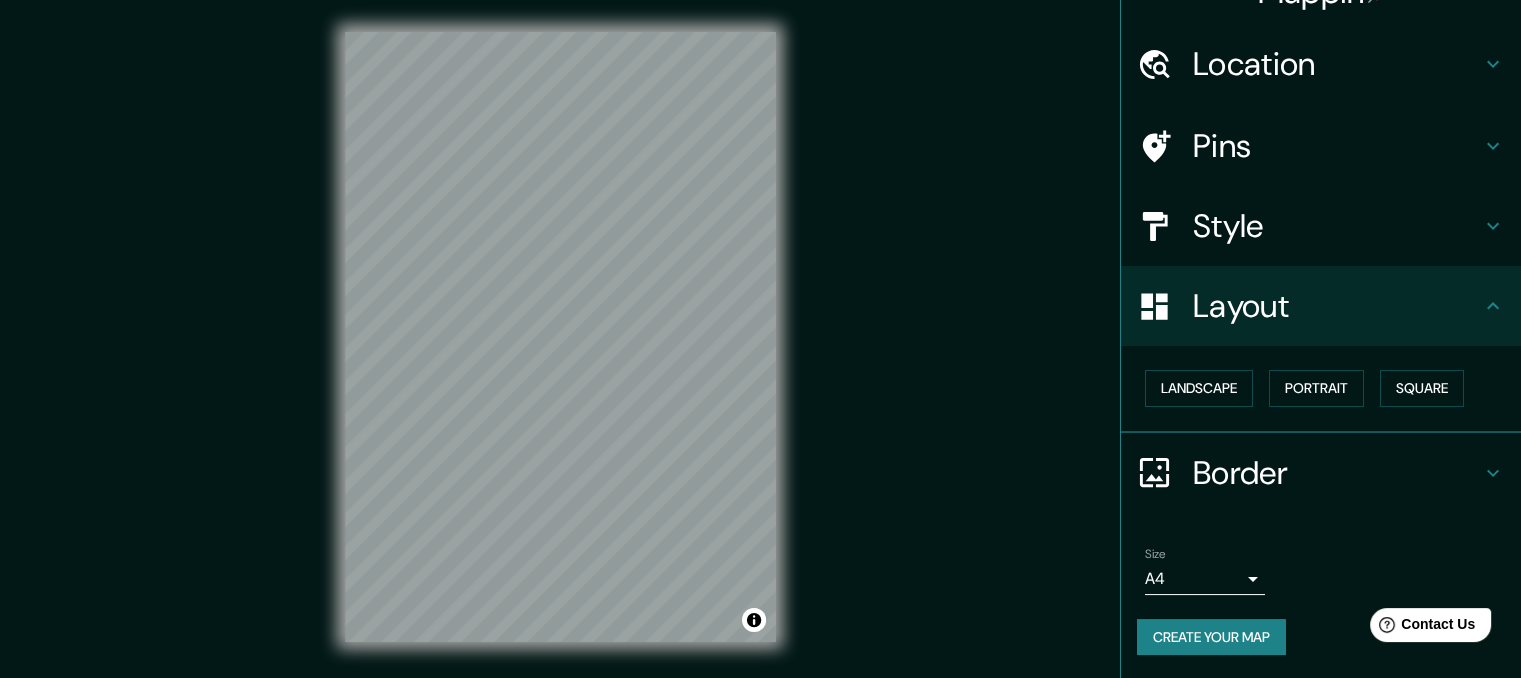 click on "Border" at bounding box center (1337, 473) 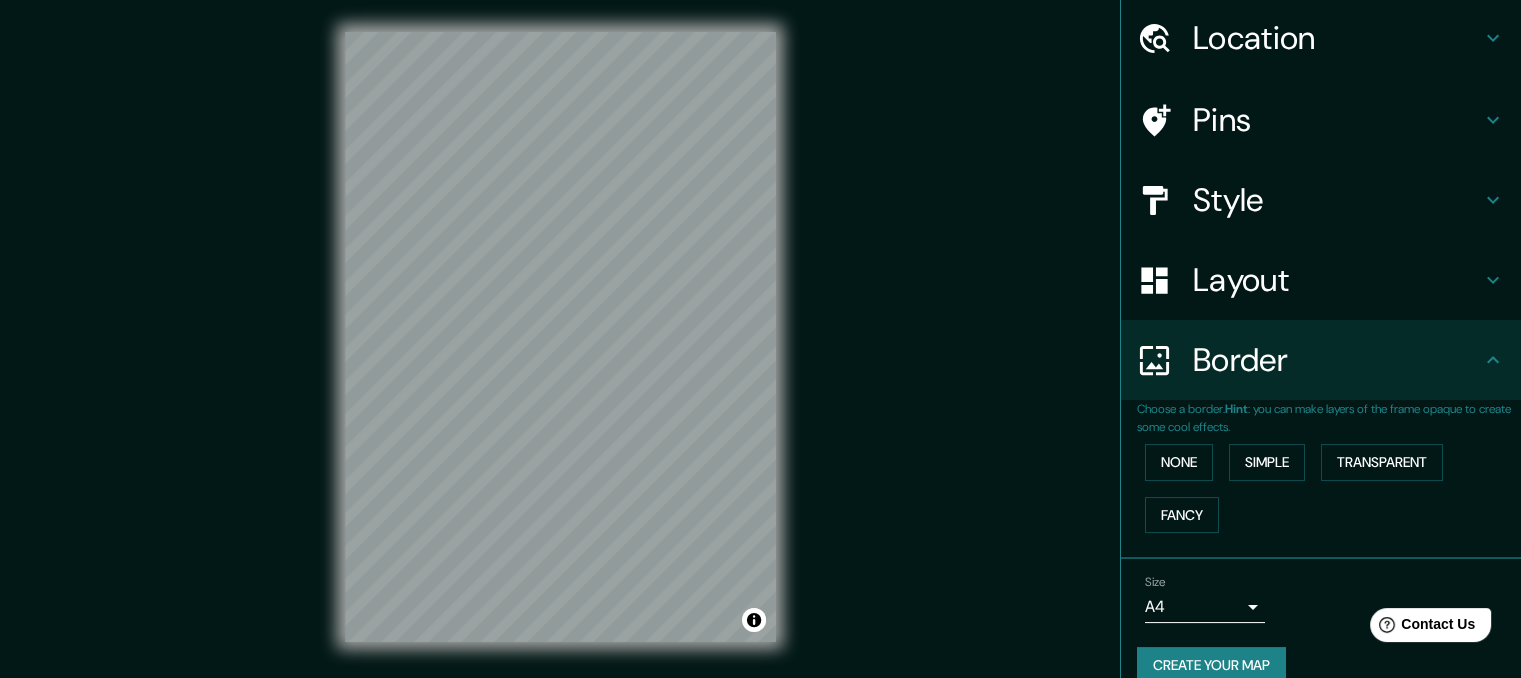 scroll, scrollTop: 67, scrollLeft: 0, axis: vertical 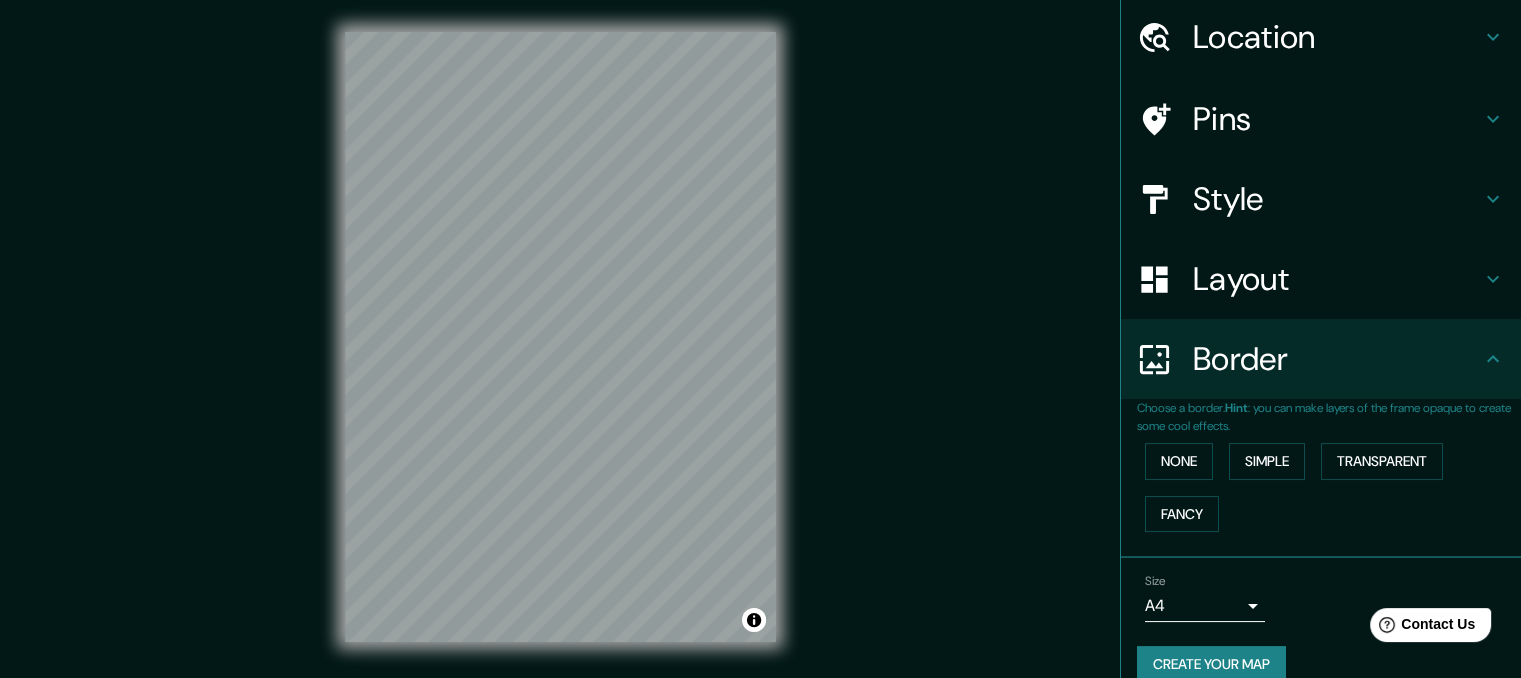 click on "© Mapbox   © OpenStreetMap   Improve this map" at bounding box center [560, 337] 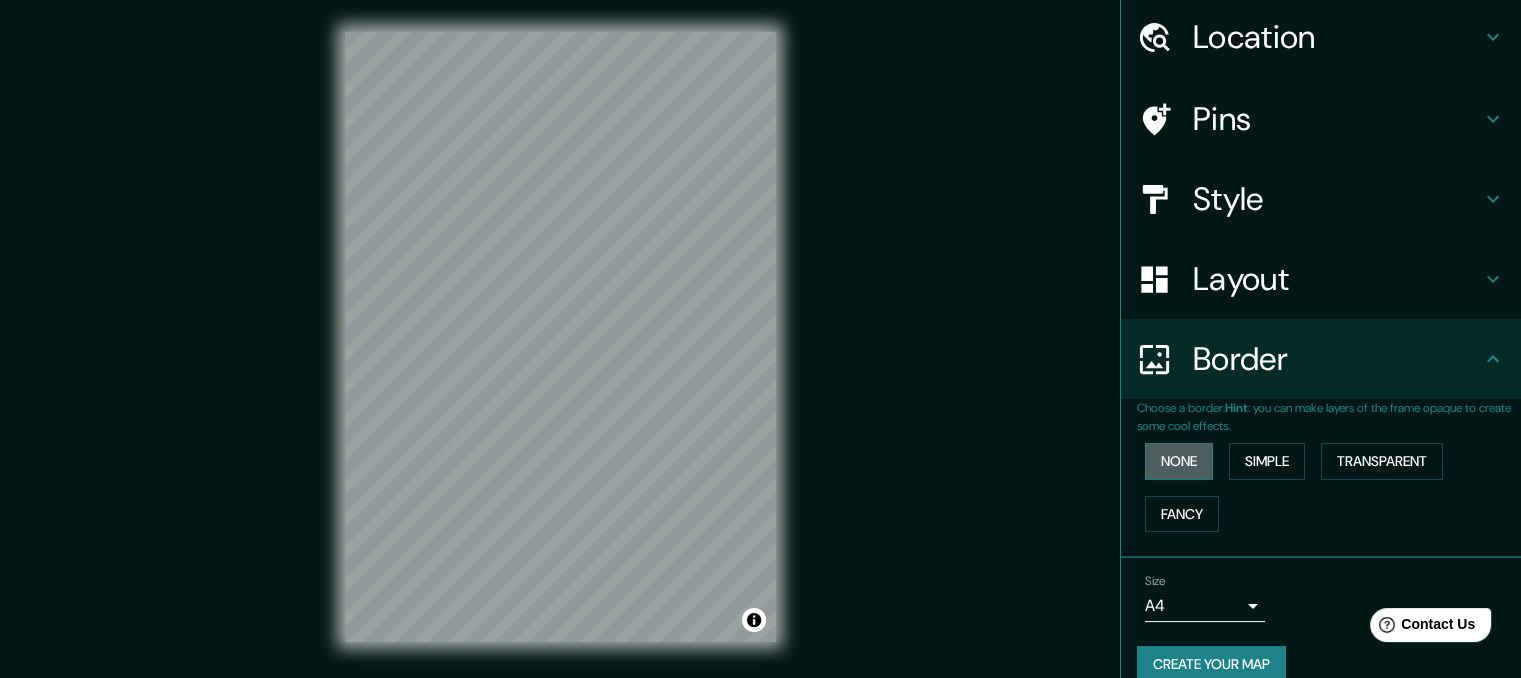 click on "None" at bounding box center (1179, 461) 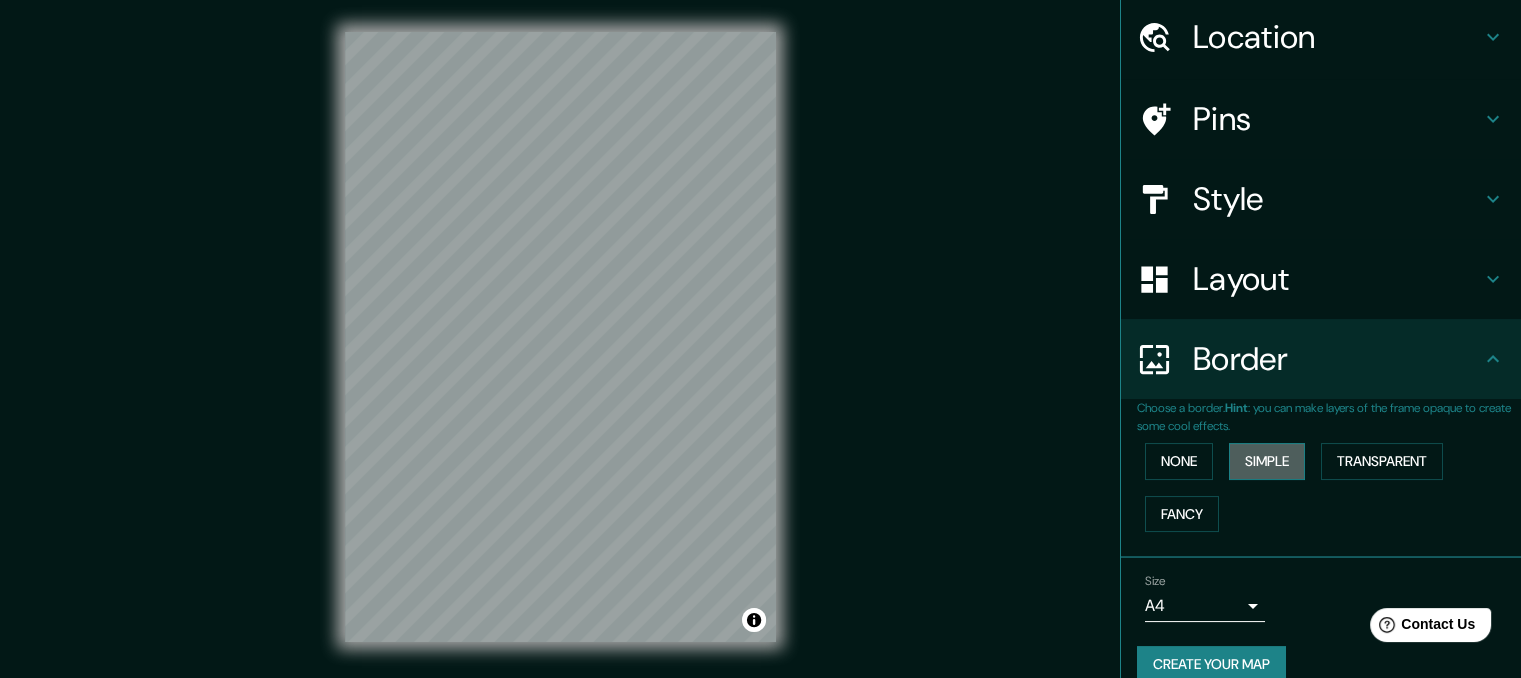 click on "Simple" at bounding box center (1267, 461) 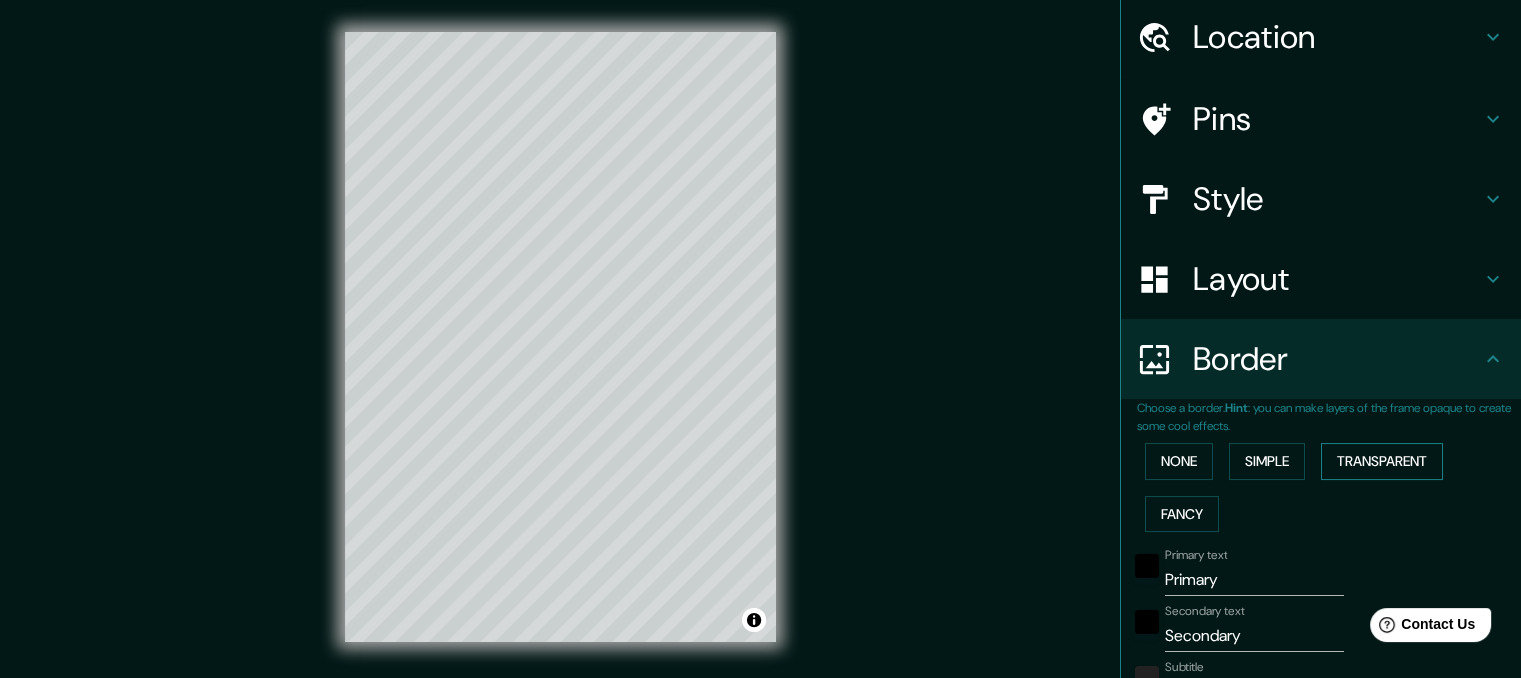 click on "Transparent" at bounding box center (1382, 461) 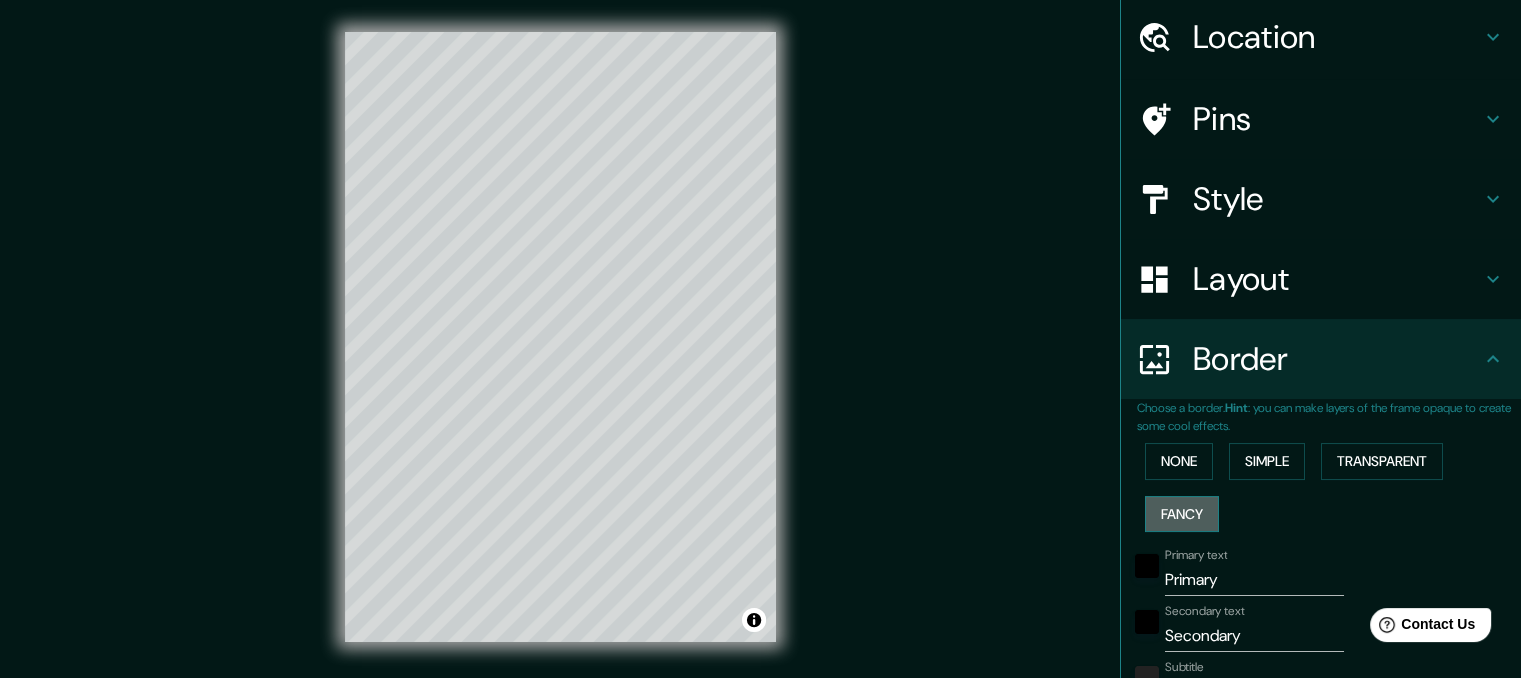 click on "Fancy" at bounding box center [1182, 514] 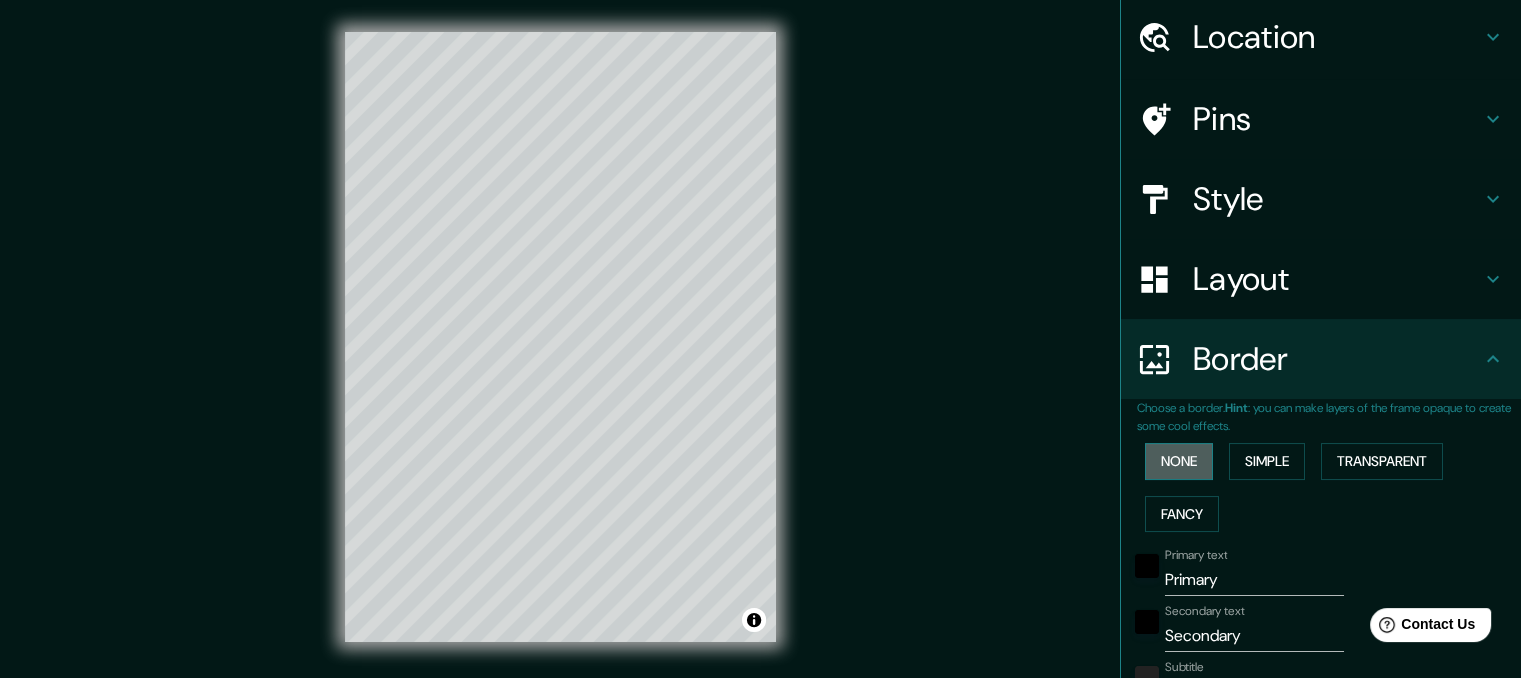 click on "None" at bounding box center [1179, 461] 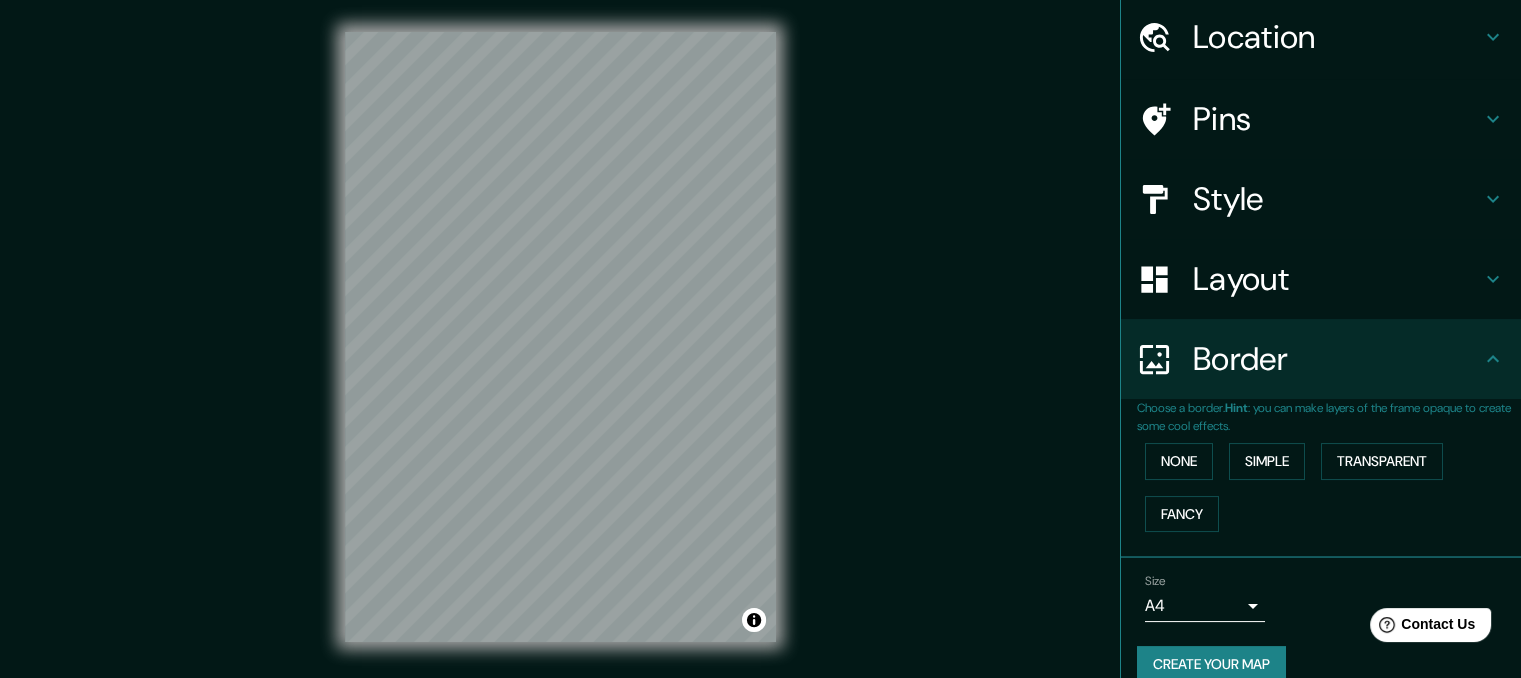 click on "Layout" at bounding box center [1337, 279] 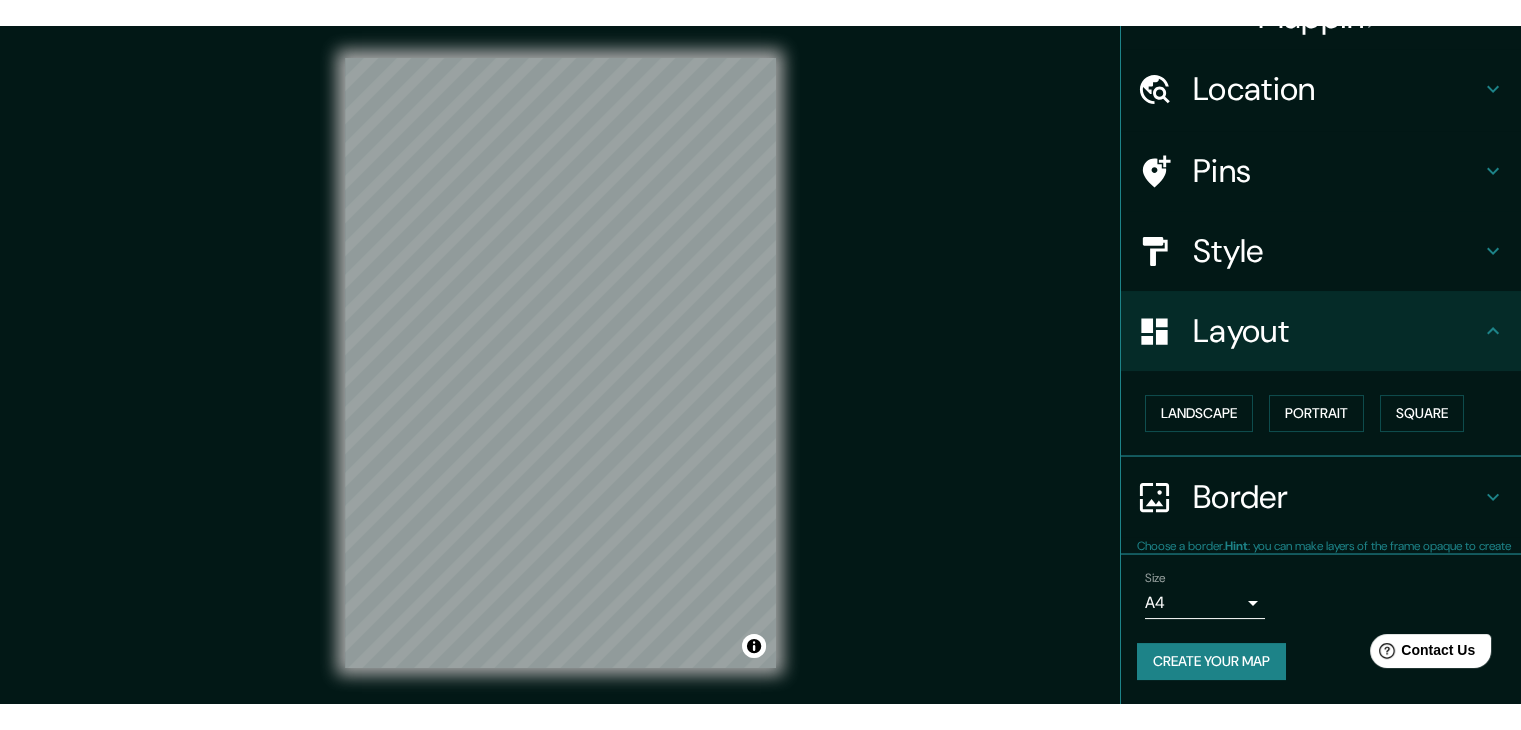 scroll, scrollTop: 40, scrollLeft: 0, axis: vertical 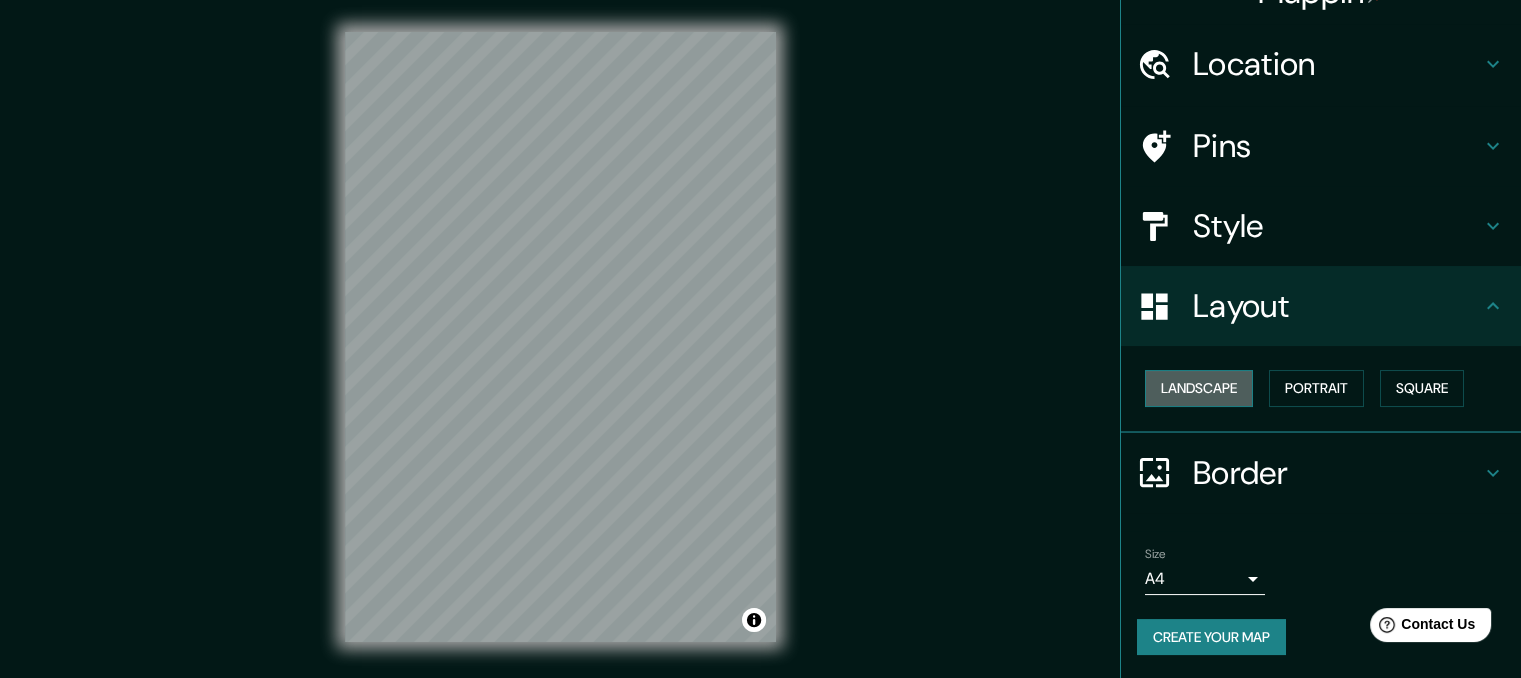 click on "Landscape" at bounding box center (1199, 388) 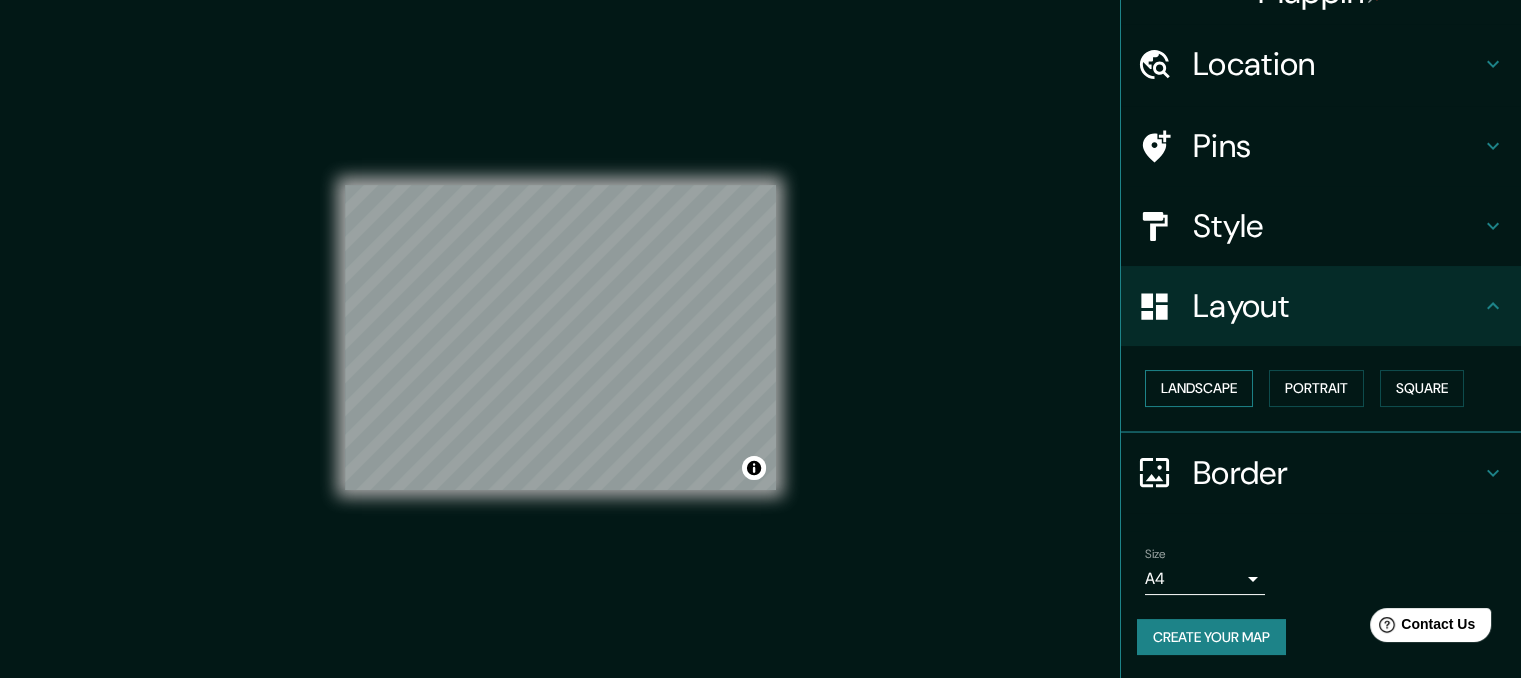 click on "Landscape" at bounding box center [1199, 388] 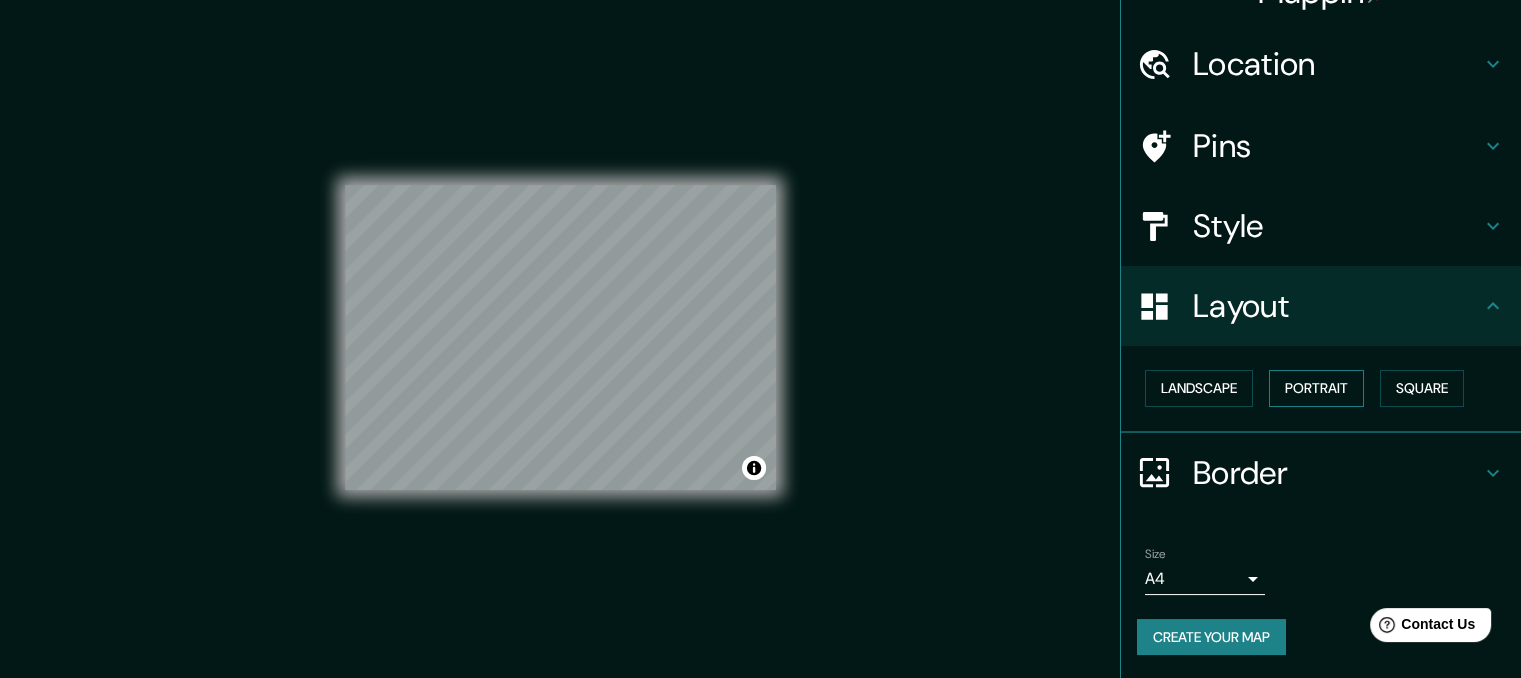 click on "Portrait" at bounding box center [1316, 388] 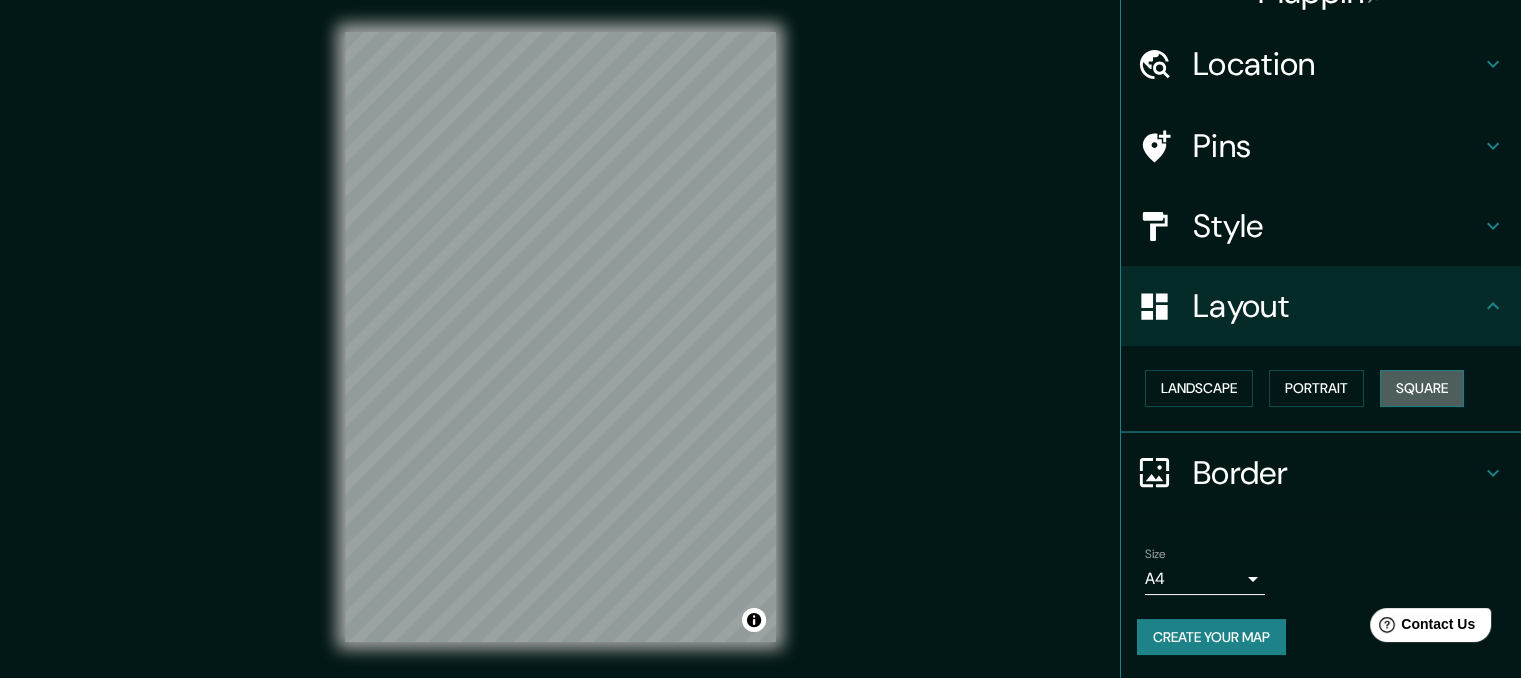 click on "Square" at bounding box center (1422, 388) 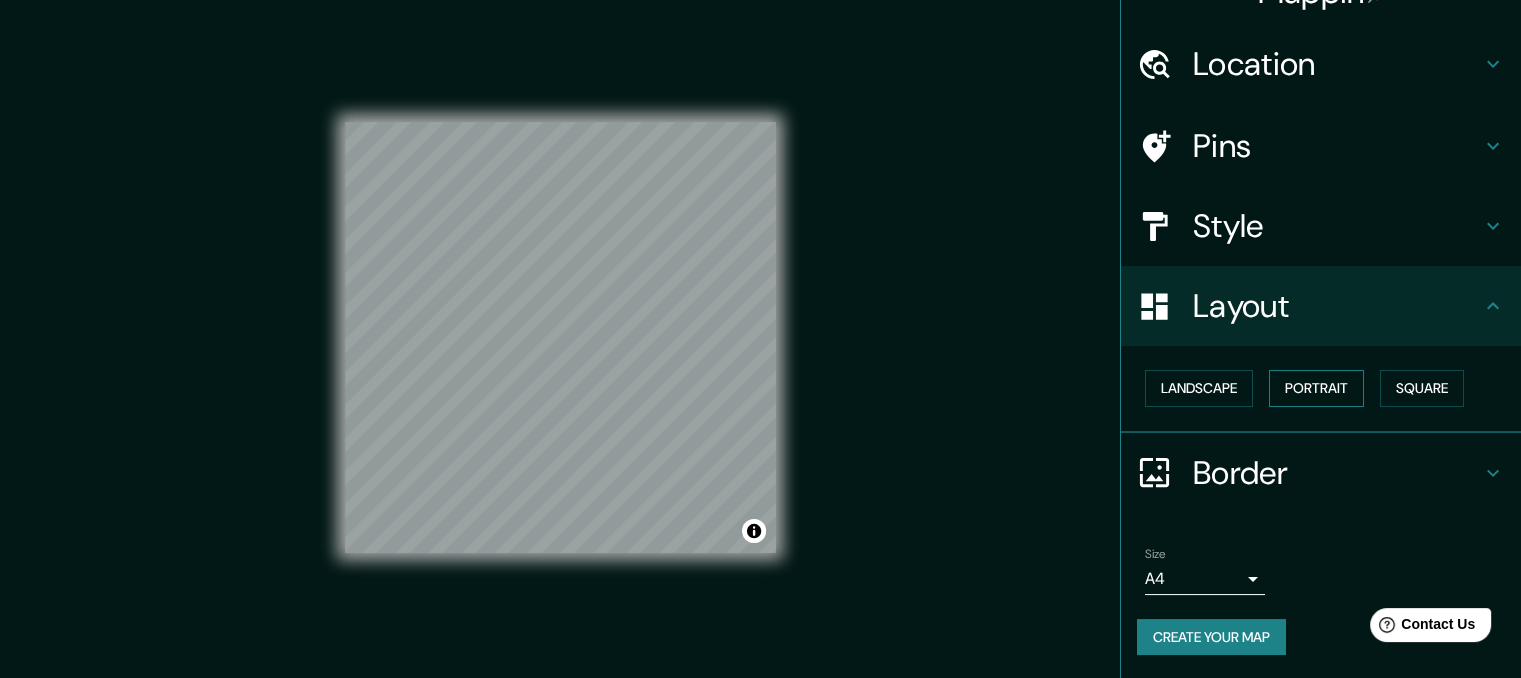 click on "Portrait" at bounding box center [1316, 388] 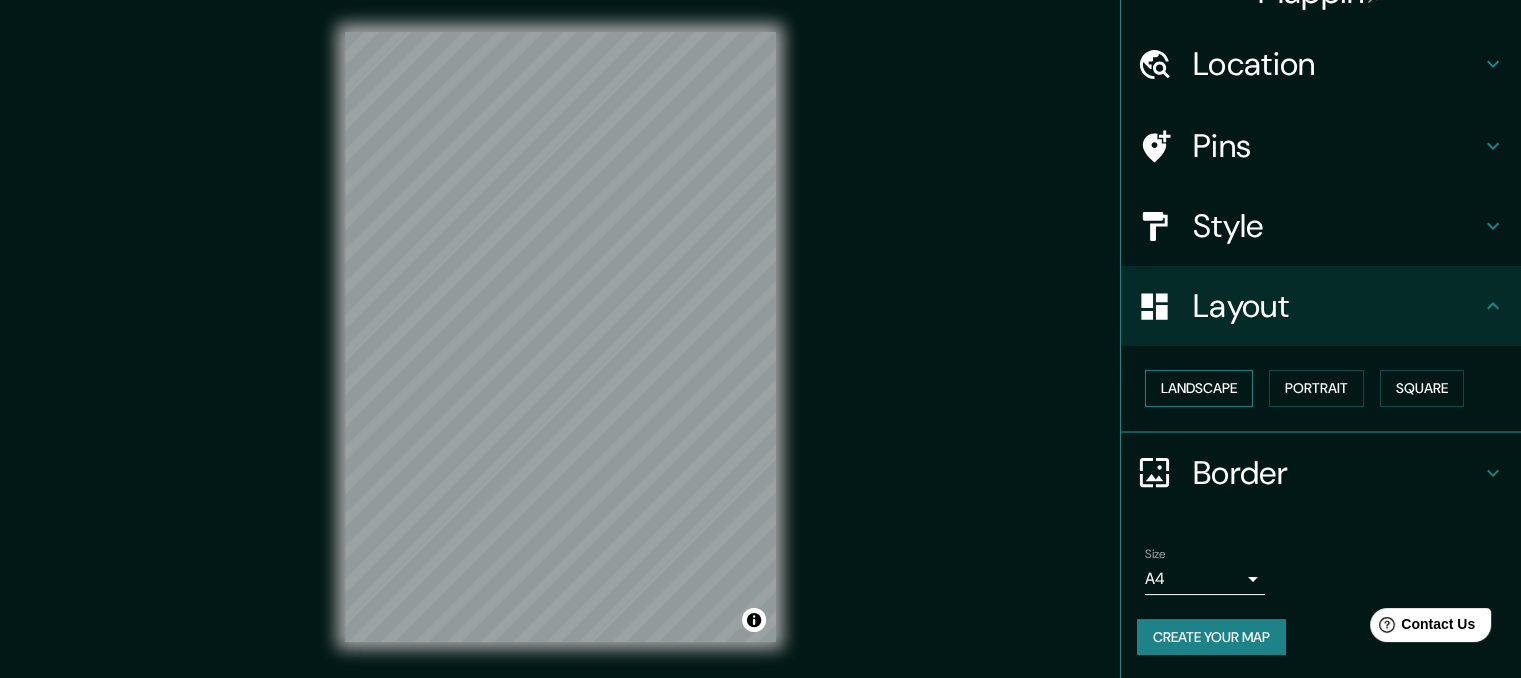 click on "Landscape" at bounding box center (1199, 388) 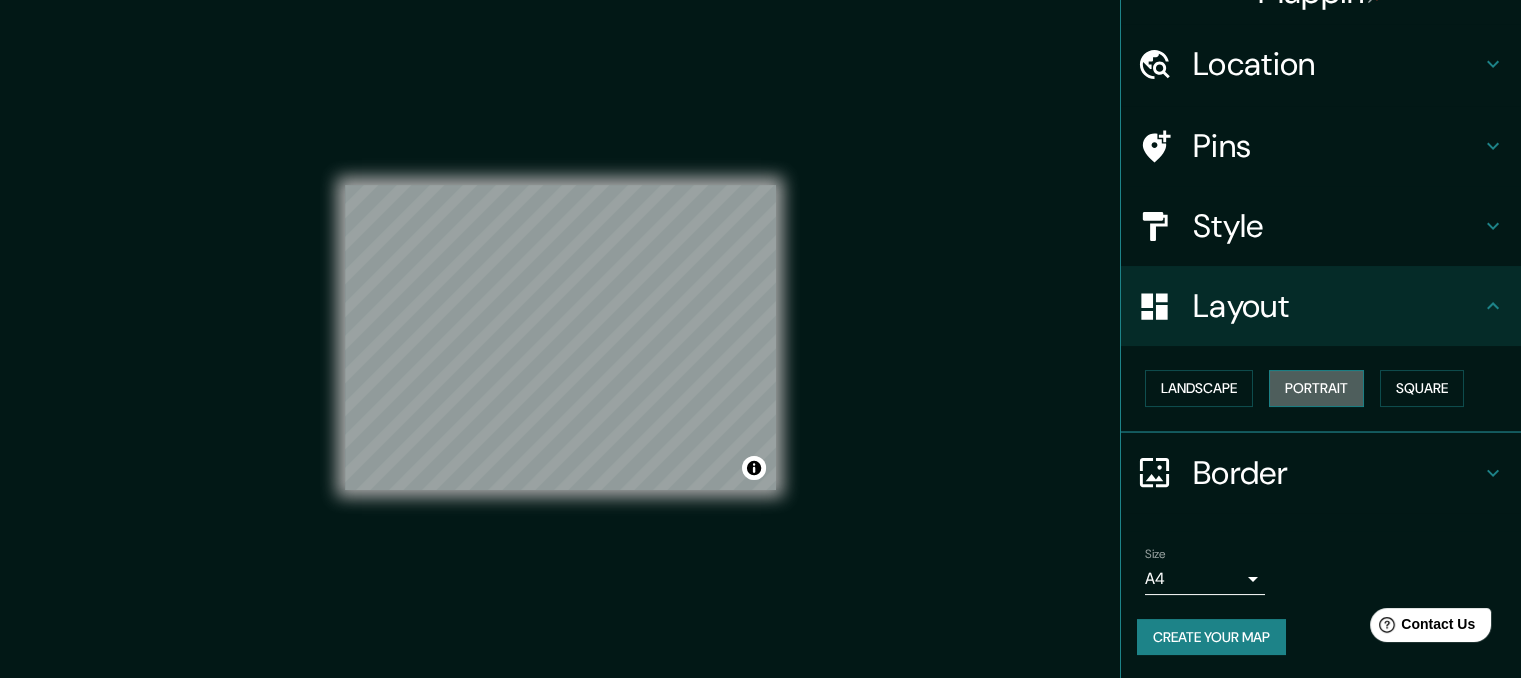 click on "Portrait" at bounding box center (1316, 388) 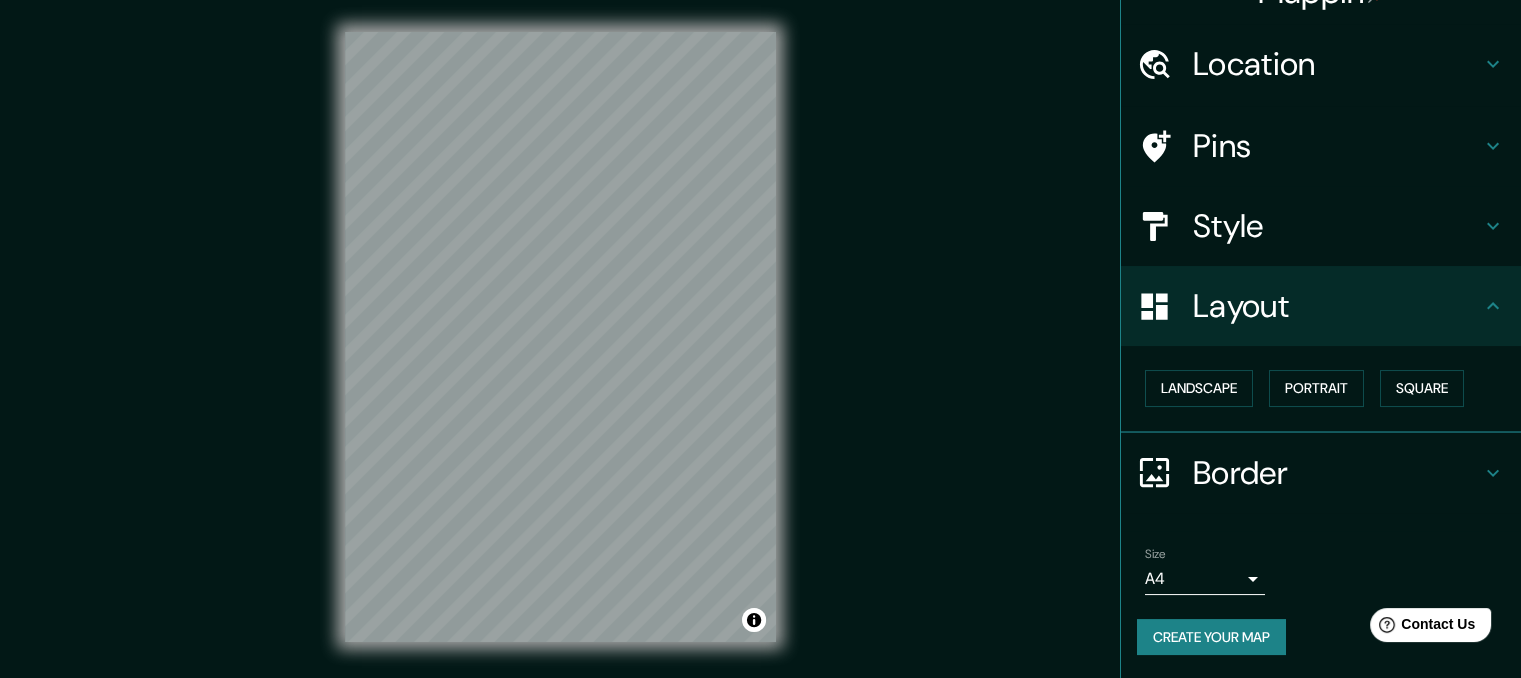 click on "Style" at bounding box center (1337, 226) 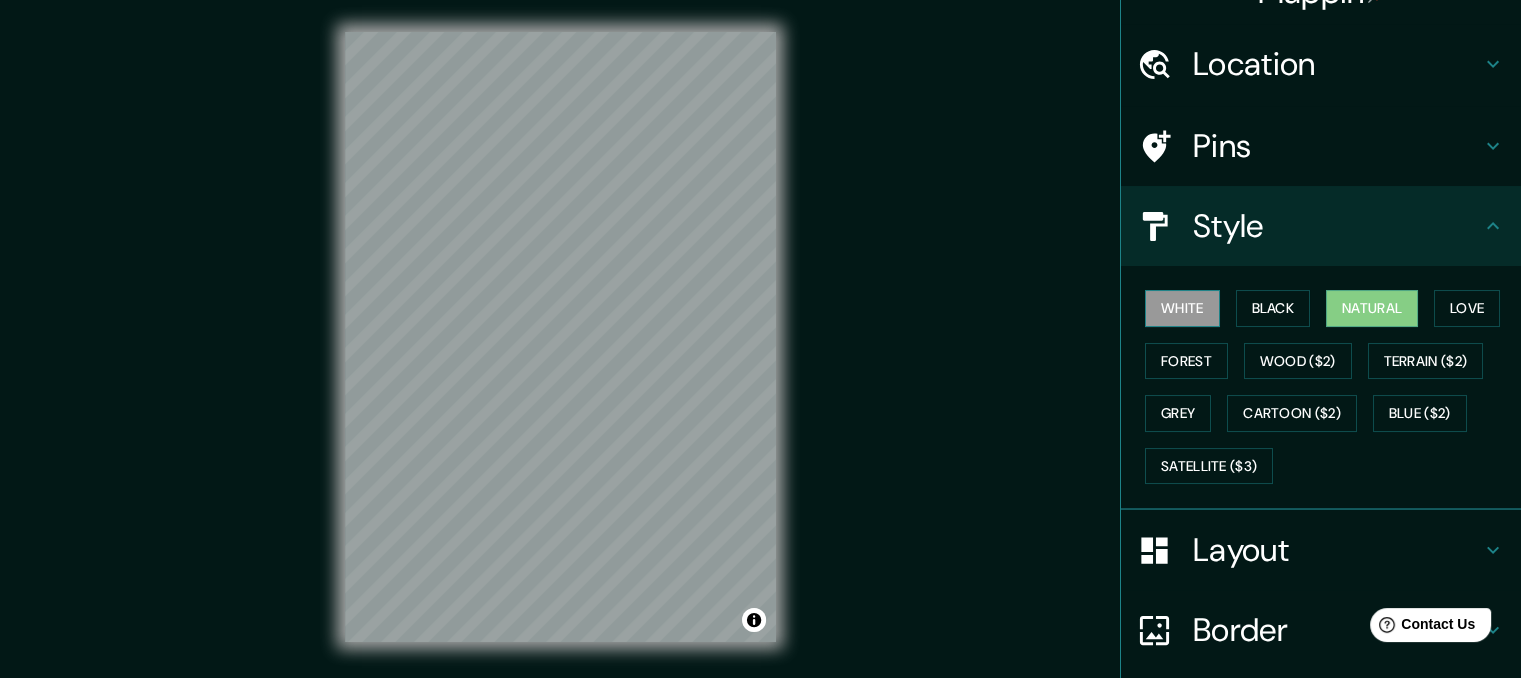 click on "White" at bounding box center (1182, 308) 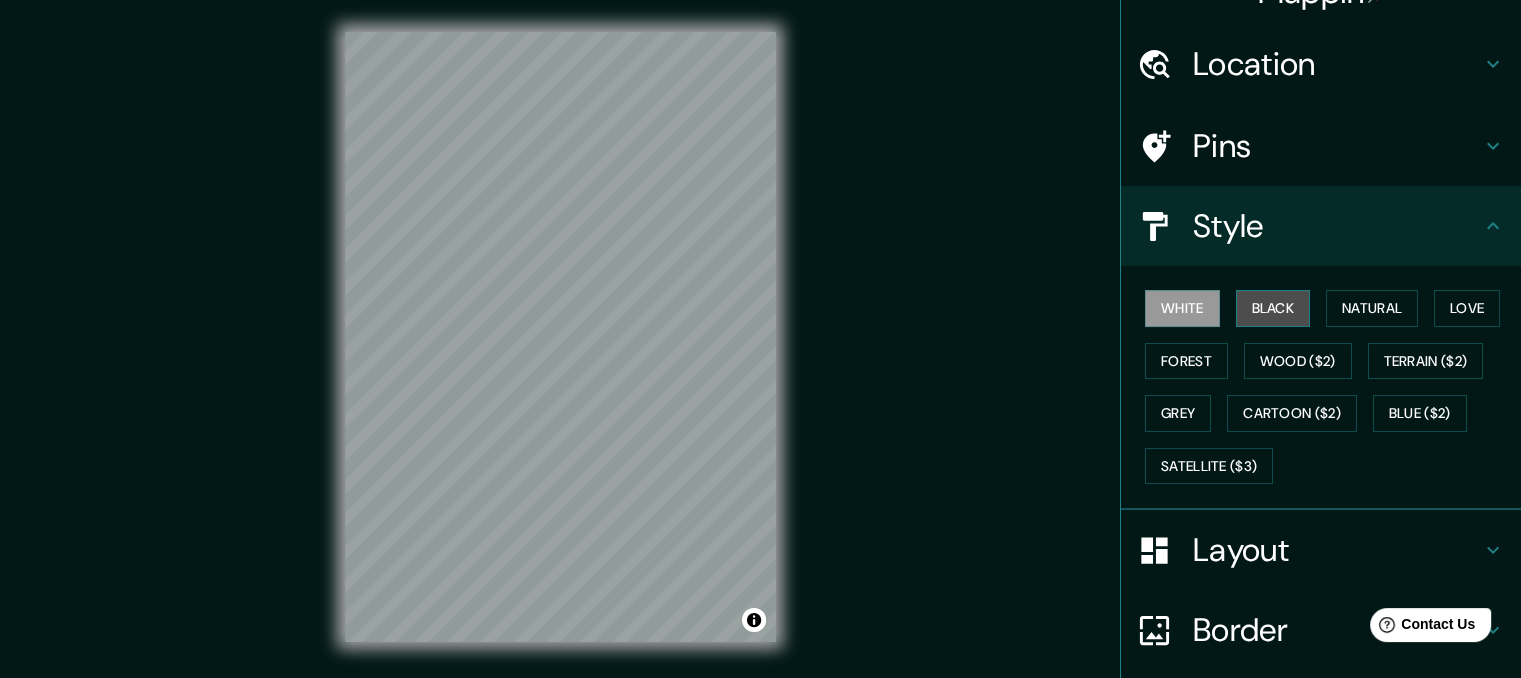 click on "Black" at bounding box center (1273, 308) 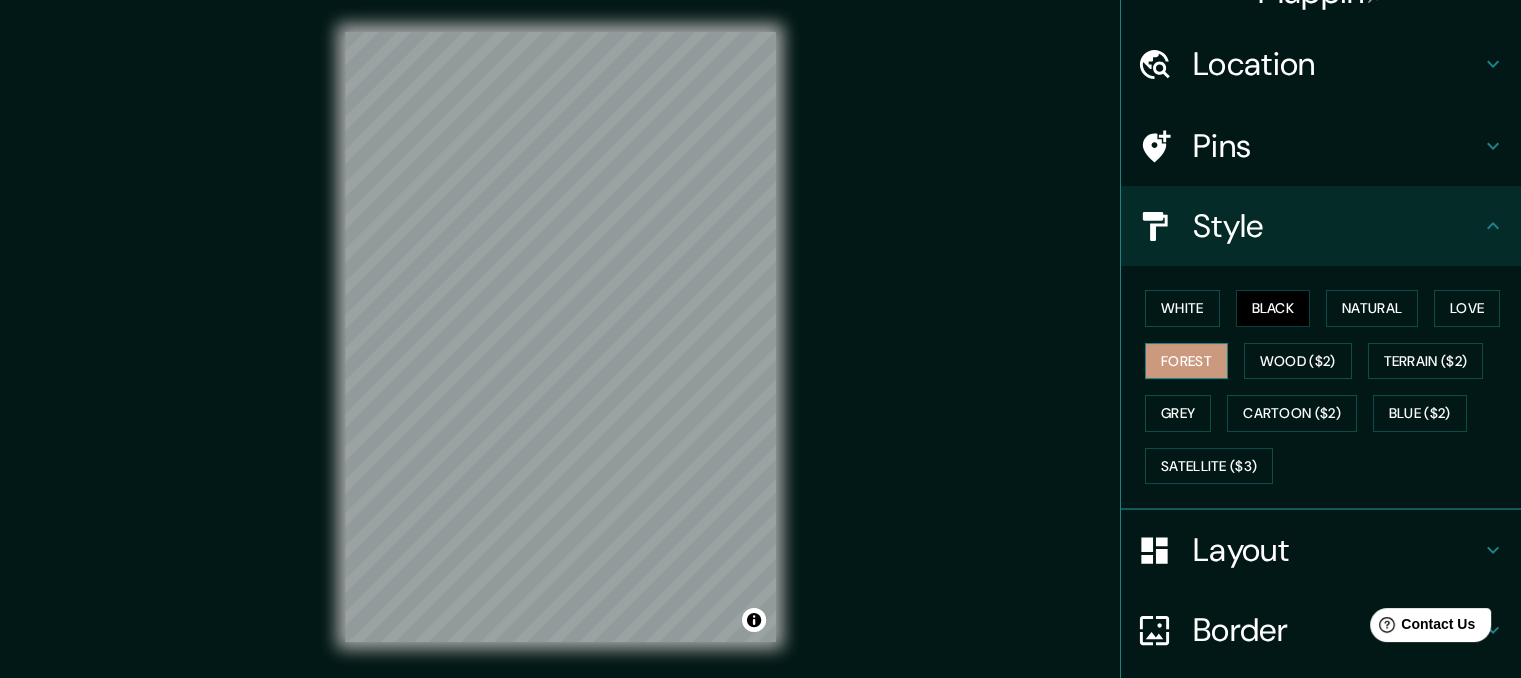 click on "Forest" at bounding box center [1186, 361] 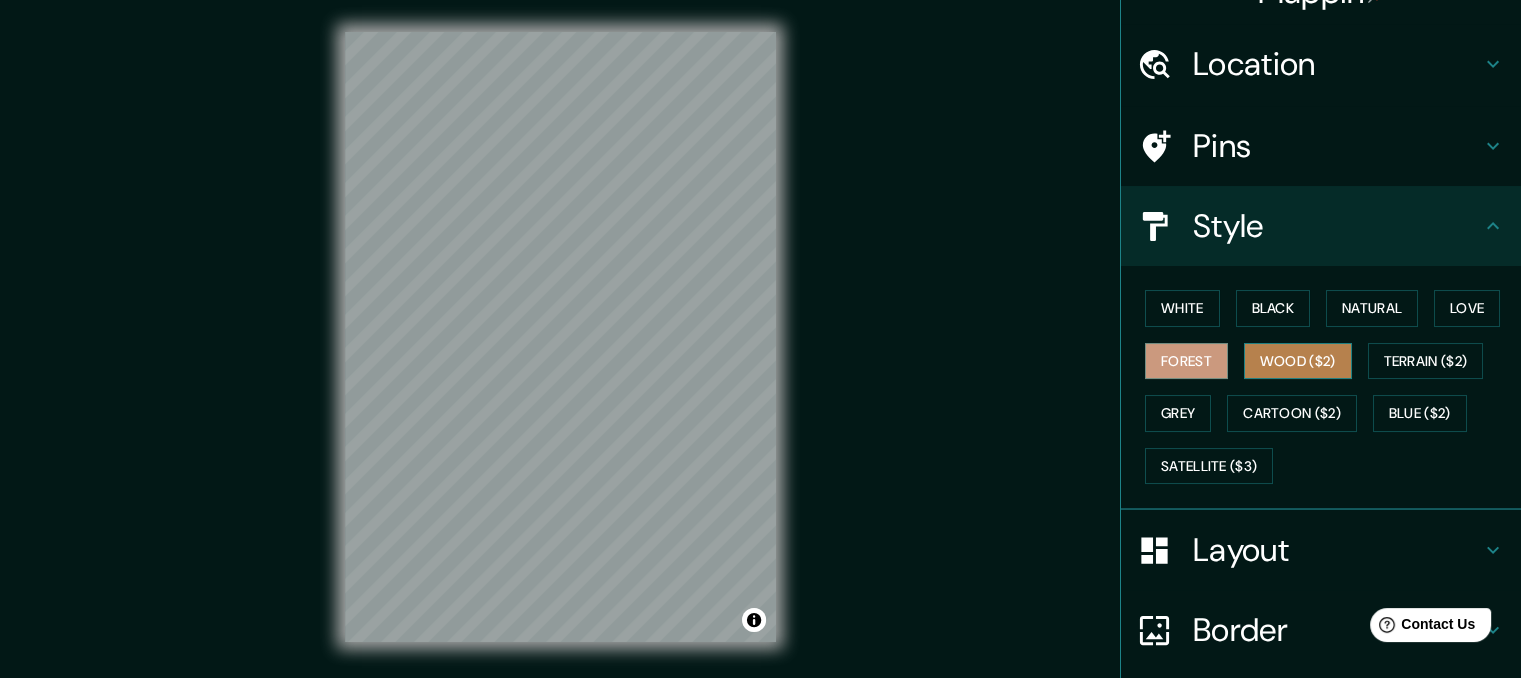 click on "Wood ($2)" at bounding box center (1298, 361) 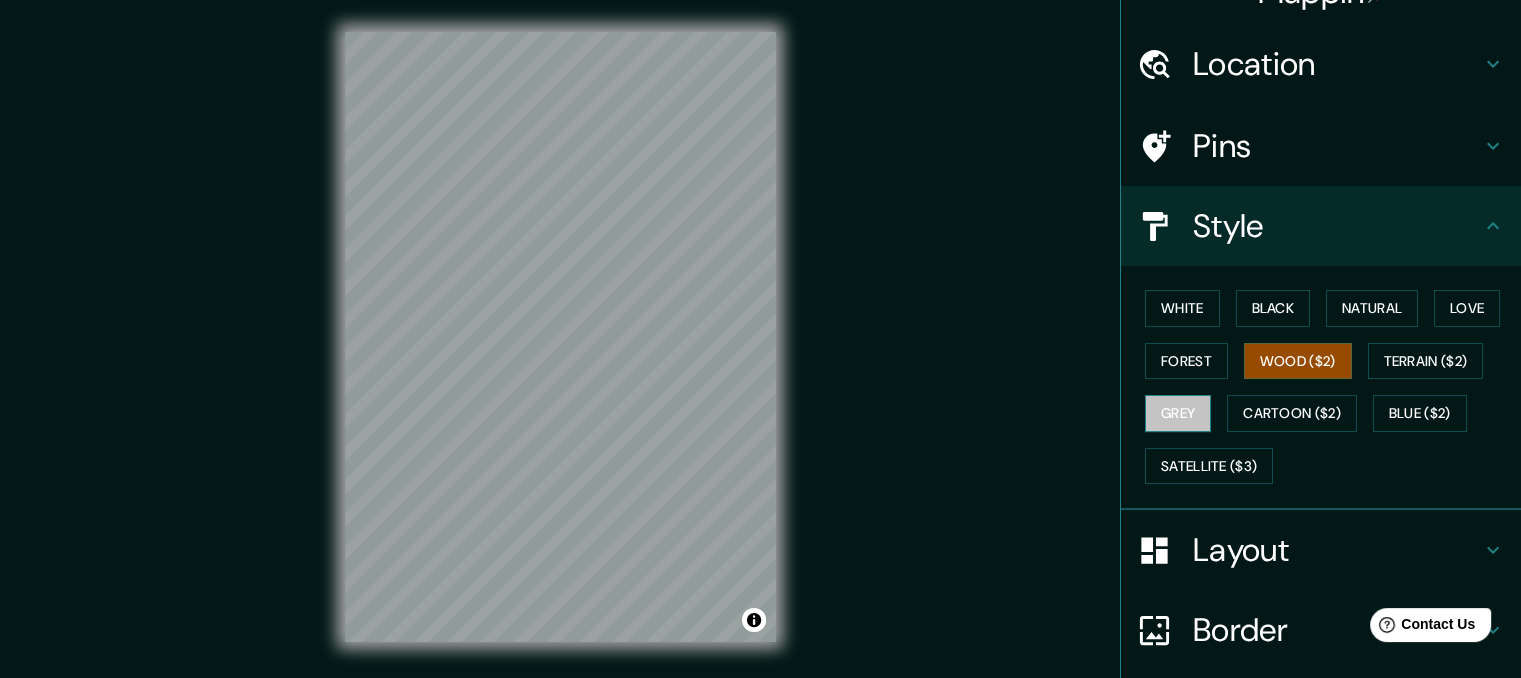 click on "Grey" at bounding box center [1178, 413] 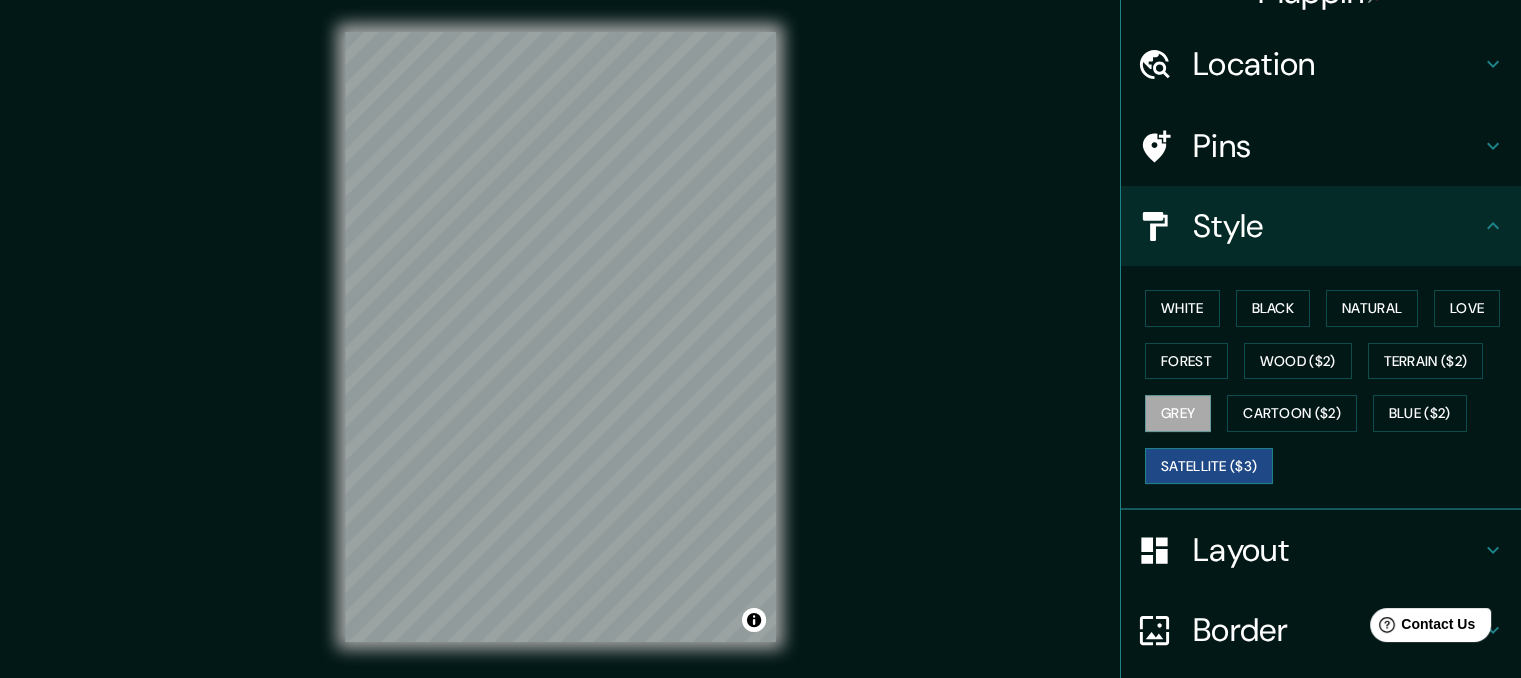 click on "Satellite ($3)" at bounding box center [1209, 466] 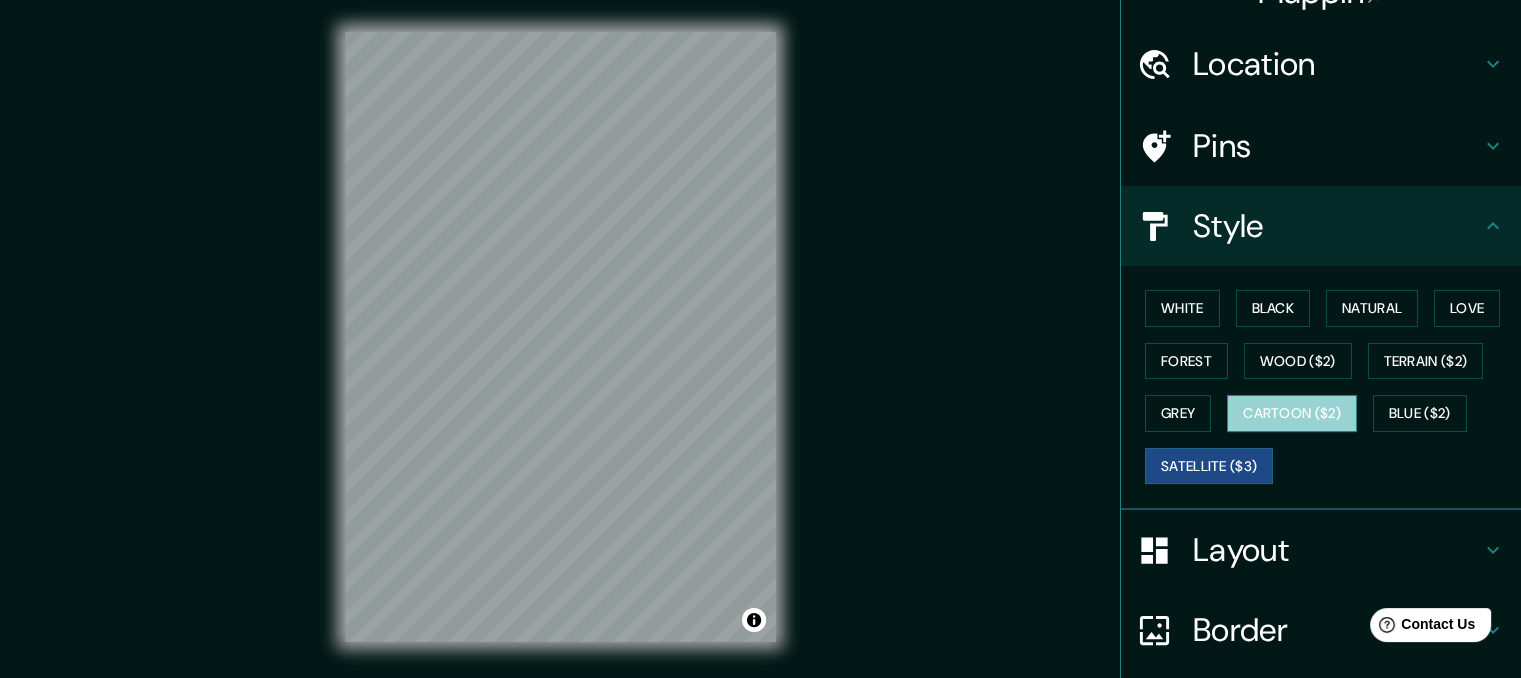 click on "Cartoon ($2)" at bounding box center (1292, 413) 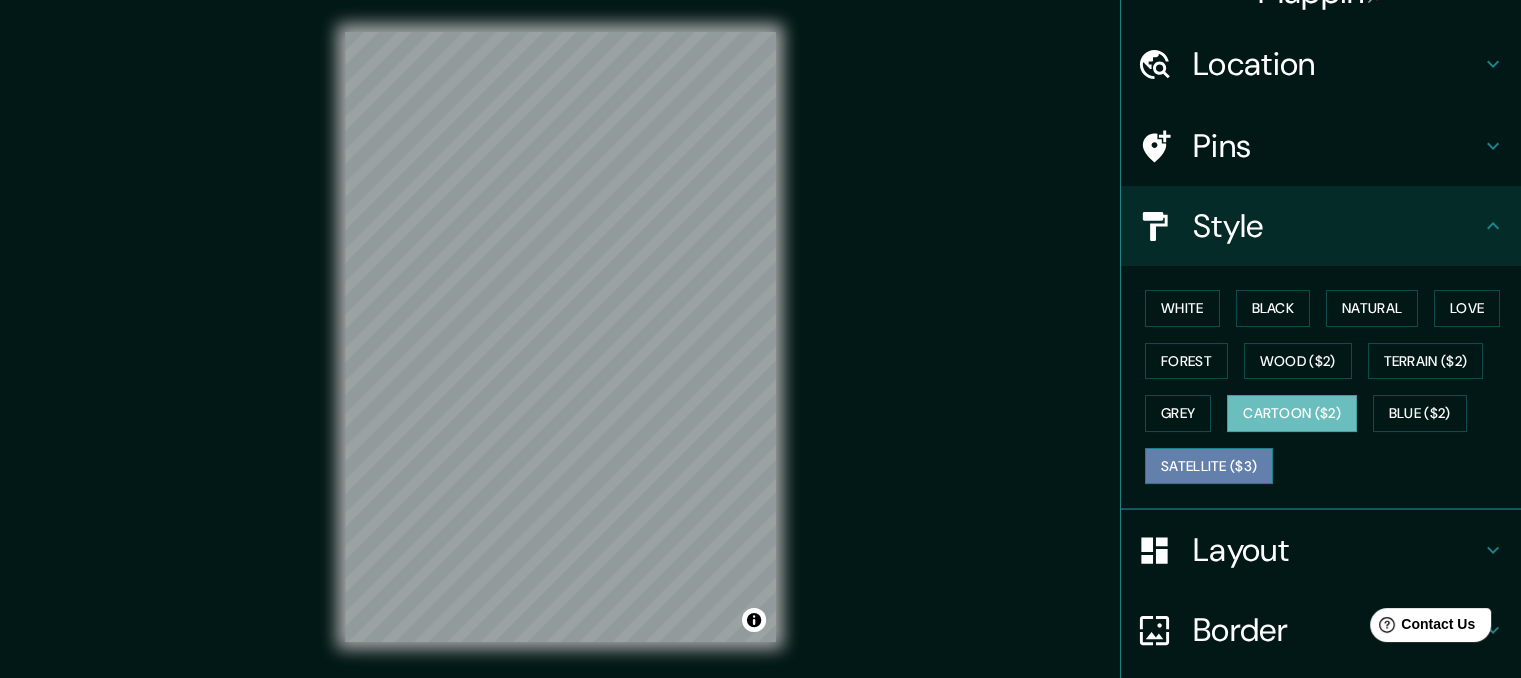 click on "Satellite ($3)" at bounding box center (1209, 466) 